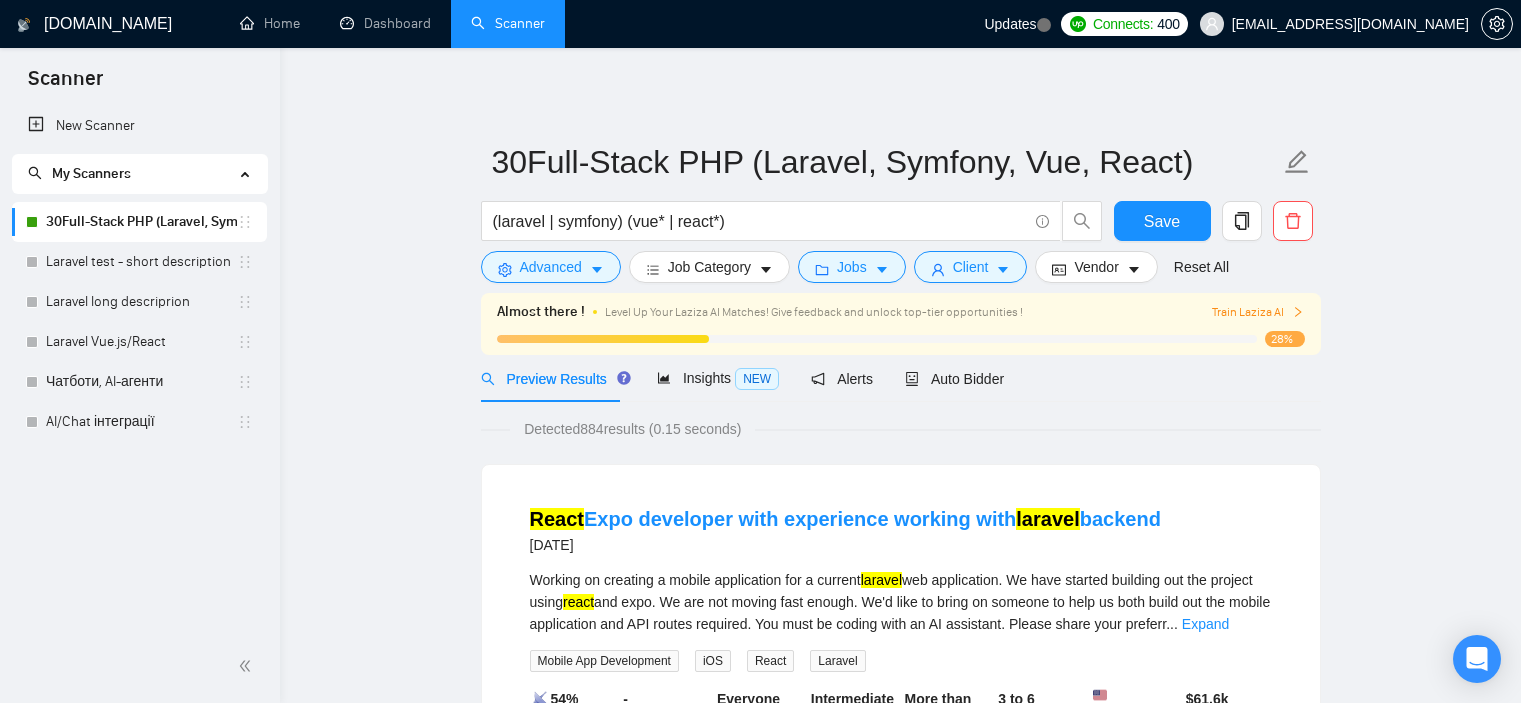 scroll, scrollTop: 0, scrollLeft: 0, axis: both 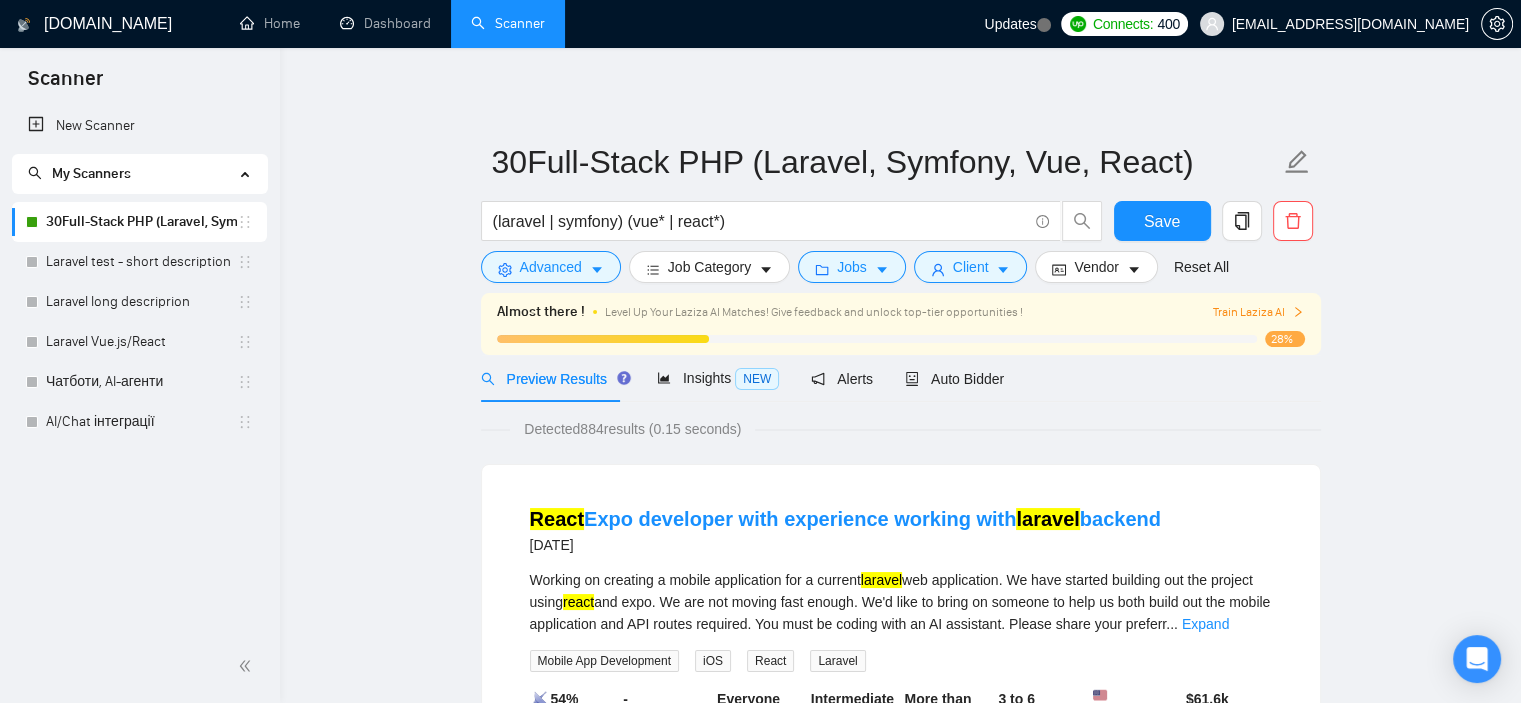 click on "30Full-Stack PHP (Laravel, Symfony, Vue, React) (laravel | symfony) (vue* | react*) Save Advanced   Job Category   Jobs   Client   Vendor   Reset All Almost there ! Level Up Your Laziza AI Matches! Give feedback and unlock top-tier opportunities ! Train Laziza AI 28% Preview Results Insights NEW Alerts Auto Bidder Detected   884  results   (0.15 seconds) React  Expo developer with experience working with  laravel  backend [DATE] Working on creating a mobile application for a current  laravel  web application.
We have started building out the project using  react  and expo. We are not moving fast enough. We'd like to bring on someone to help us both build out the mobile application and API routes required.
You must be coding with an AI assistant. Please share your preferr ... Expand Mobile App Development iOS React Laravel 📡   54% GigRadar Score   - Hourly Everyone Talent Preference Intermediate Experience Level More than 30 hrs/week Hourly Load 3 to 6 months Duration   [GEOGRAPHIC_DATA] Country $ 61.6k" at bounding box center [900, 2556] 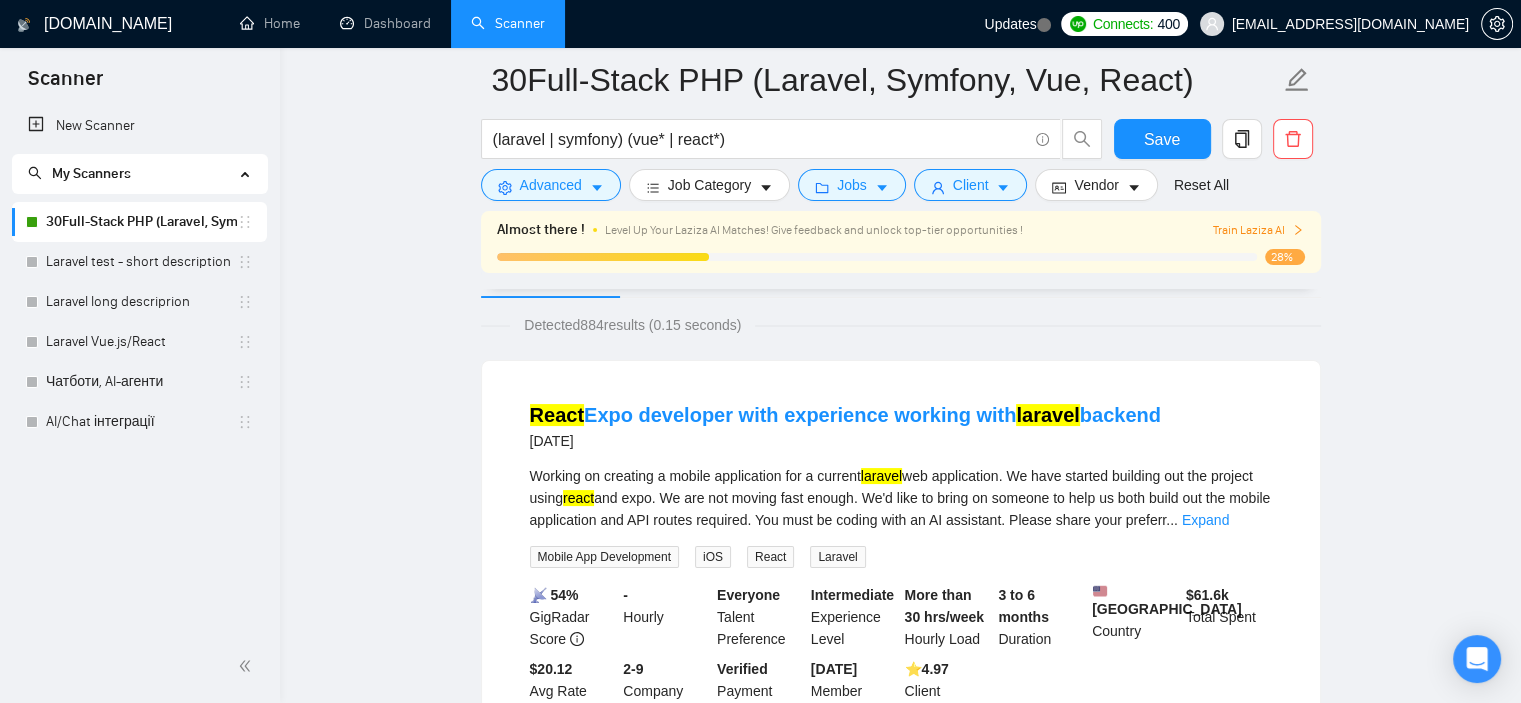 scroll, scrollTop: 0, scrollLeft: 0, axis: both 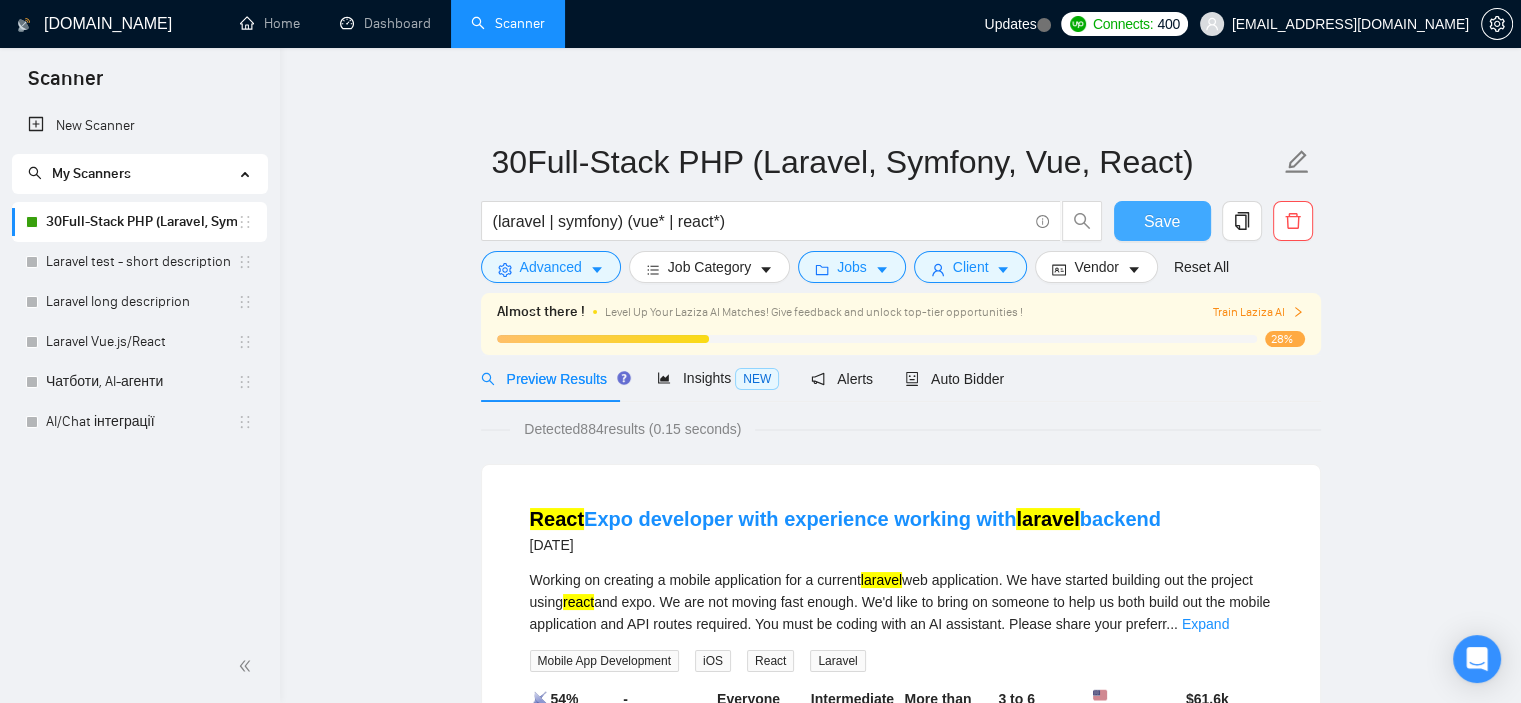 click on "Save" at bounding box center [1162, 221] 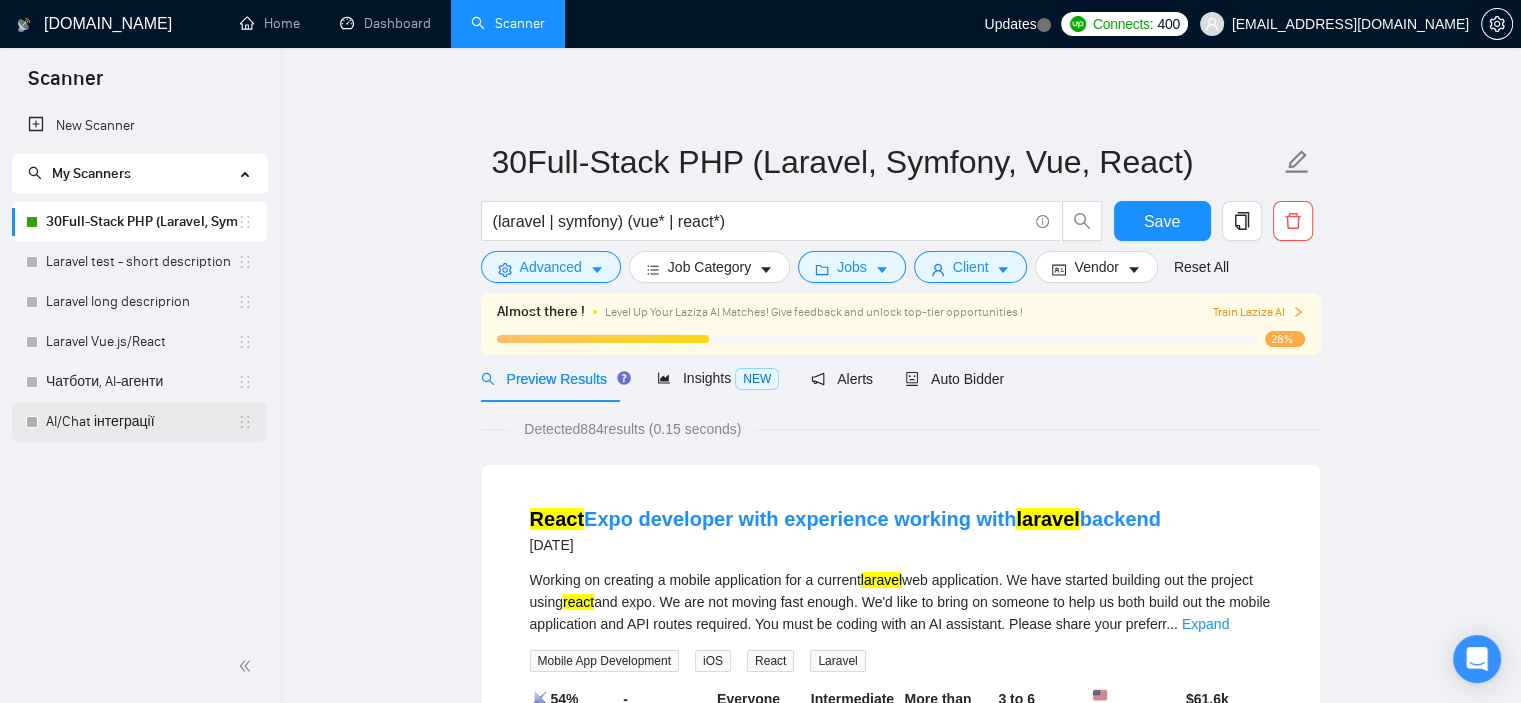 click on "AI/Chat інтеграції" at bounding box center (141, 422) 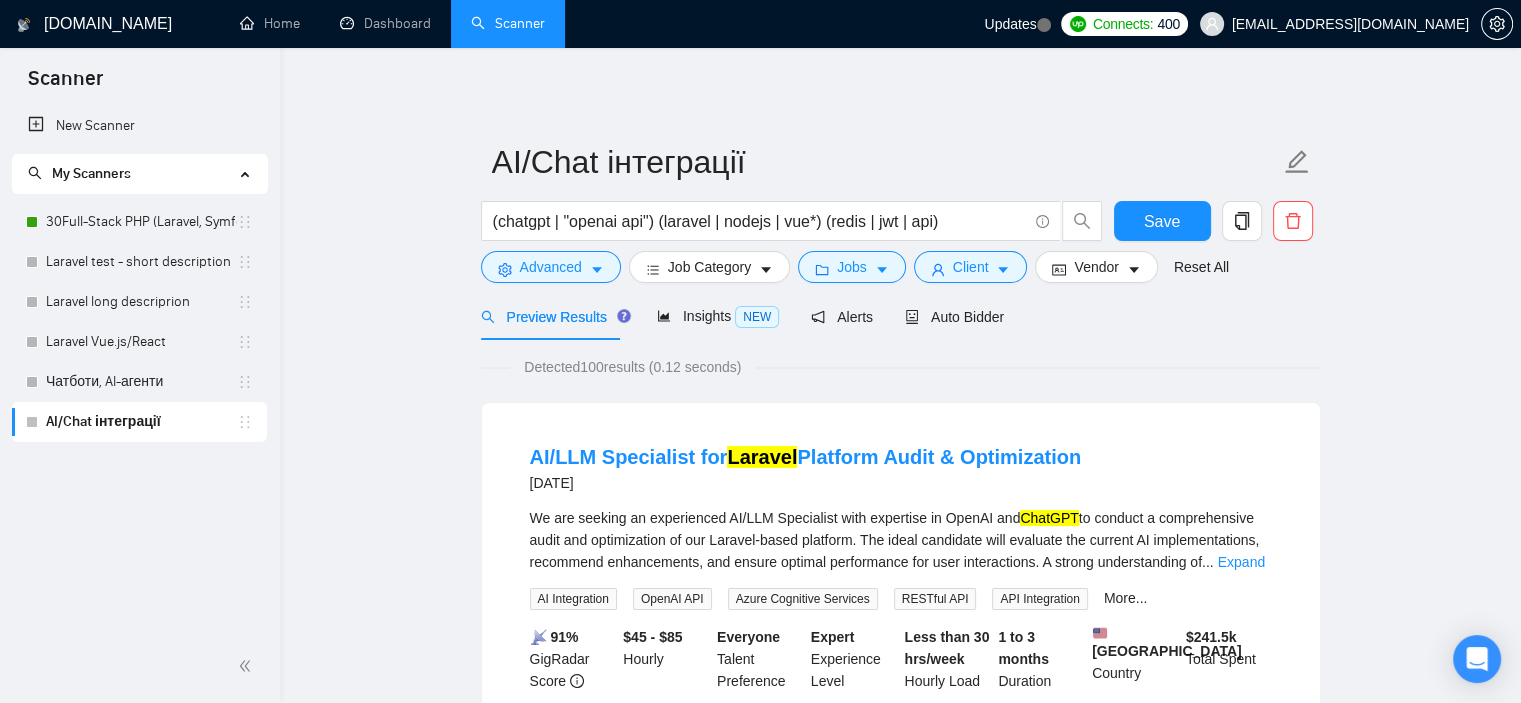 click on "AI/Chat інтеграції (chatgpt | "openai api") (laravel | nodejs | vue*) (redis | jwt | api) Save Advanced   Job Category   Jobs   Client   Vendor   Reset All Preview Results Insights NEW Alerts Auto Bidder Detected   100  results   (0.12 seconds) AI/LLM Specialist for  Laravel  Platform Audit & Optimization [DATE] We are seeking an experienced AI/LLM Specialist with expertise in OpenAI and  ChatGPT  to conduct a comprehensive audit and optimization of our Laravel-based platform. The ideal candidate will evaluate the current AI implementations, recommend enhancements, and ensure optimal performance for user interactions. A strong understanding of  ... Expand AI Integration OpenAI API Azure Cognitive Services RESTful API API Integration More... 📡   91% GigRadar Score   $45 - $85 Hourly Everyone Talent Preference Expert Experience Level Less than 30 hrs/week Hourly Load 1 to 3 months Duration   [GEOGRAPHIC_DATA] Country $ 241.5k Total Spent $30.79 Avg Rate Paid 100-499 Company Size Verified [DATE]" at bounding box center (900, 2506) 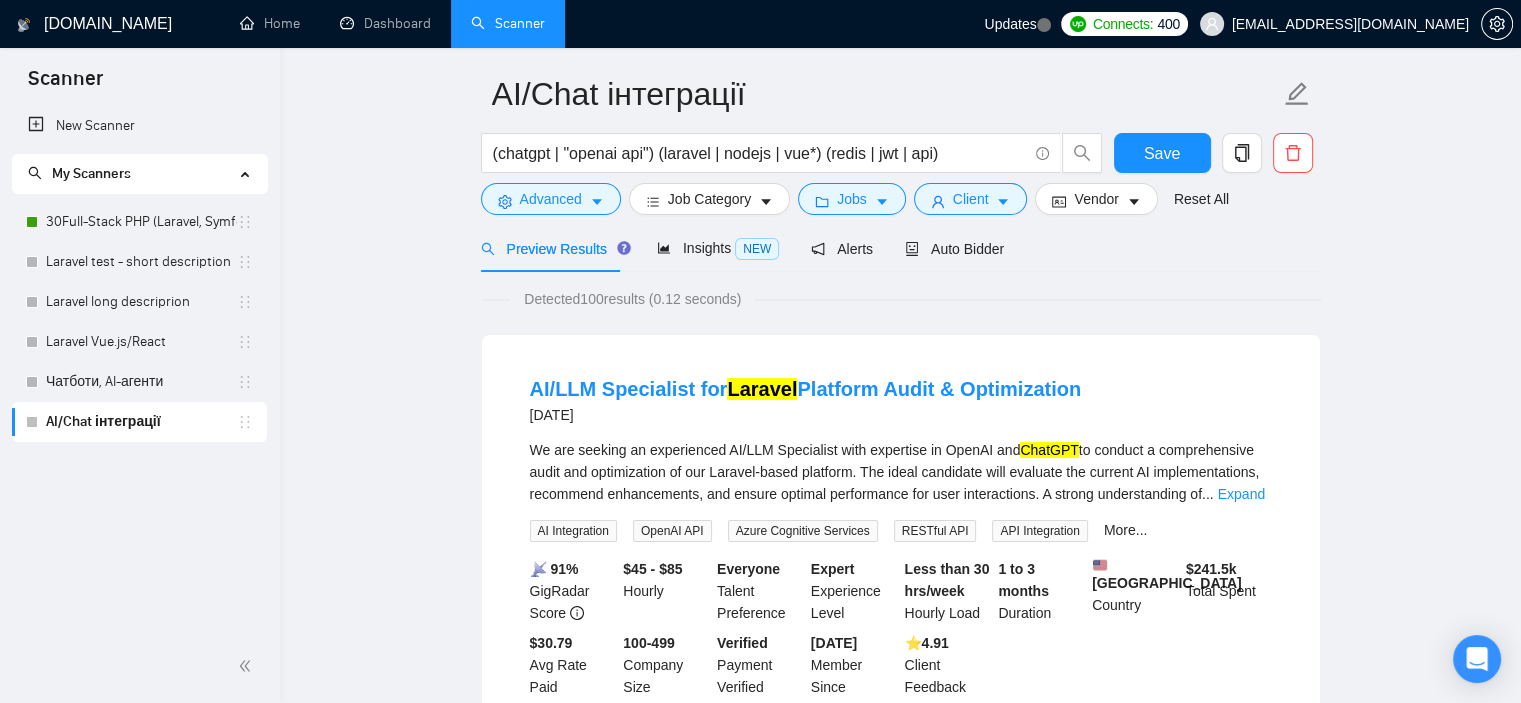 scroll, scrollTop: 0, scrollLeft: 0, axis: both 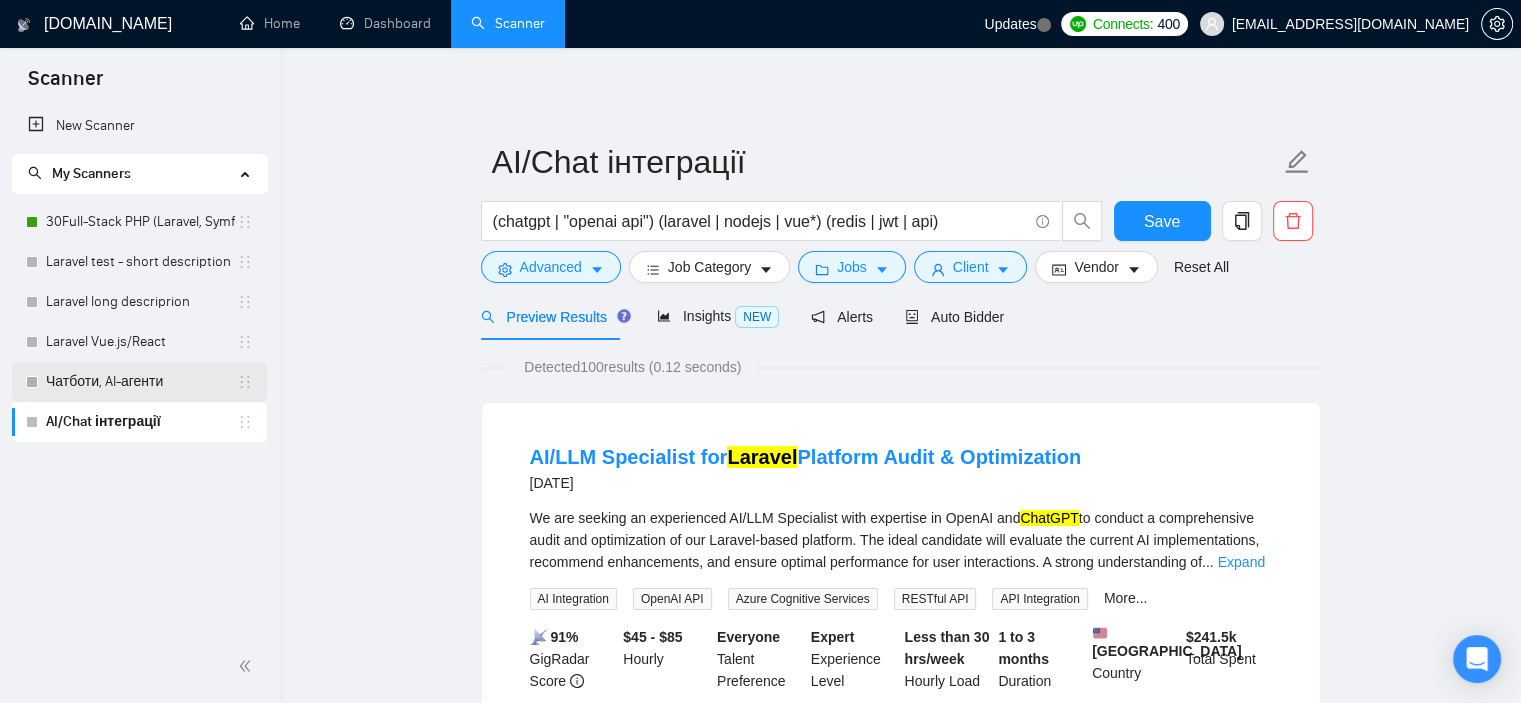 click on "Чатботи, AI-агенти" at bounding box center (141, 382) 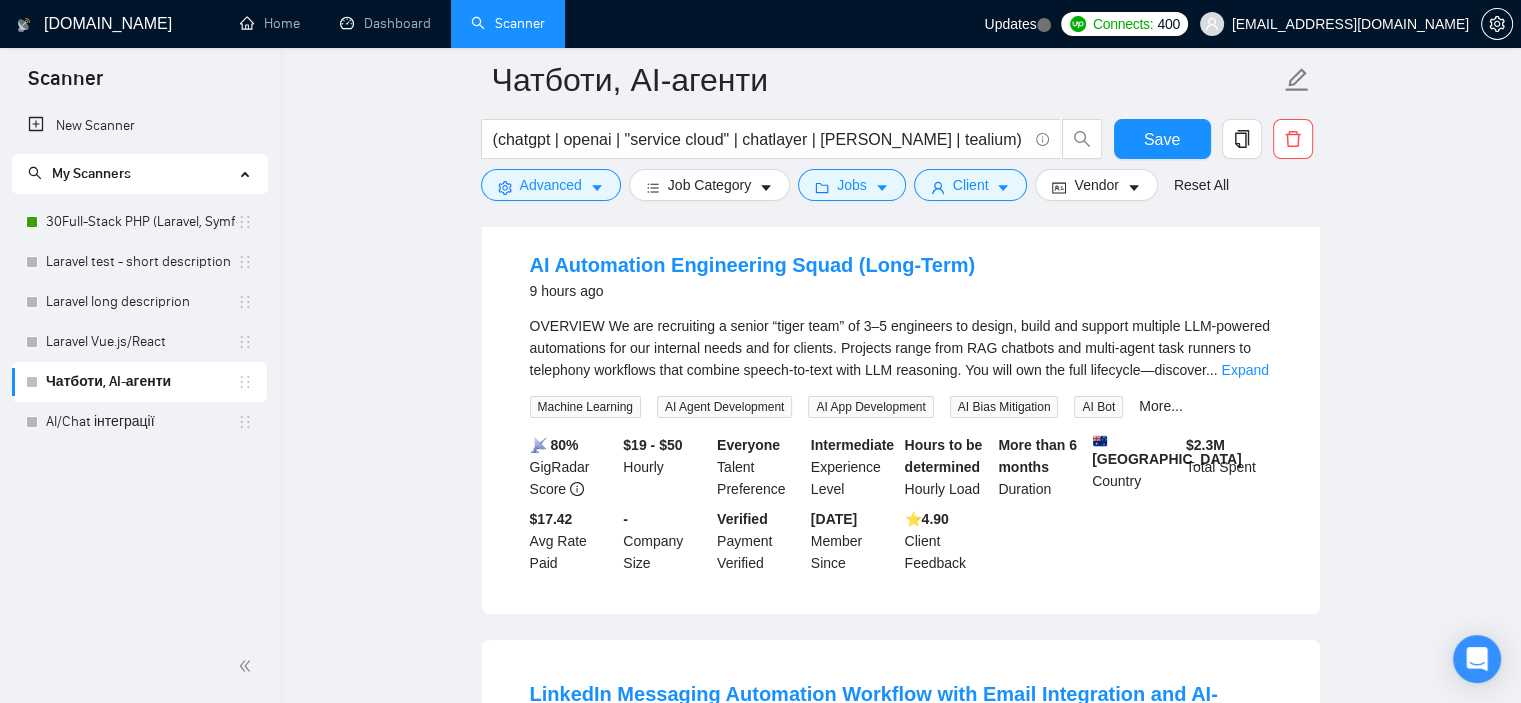 scroll, scrollTop: 208, scrollLeft: 0, axis: vertical 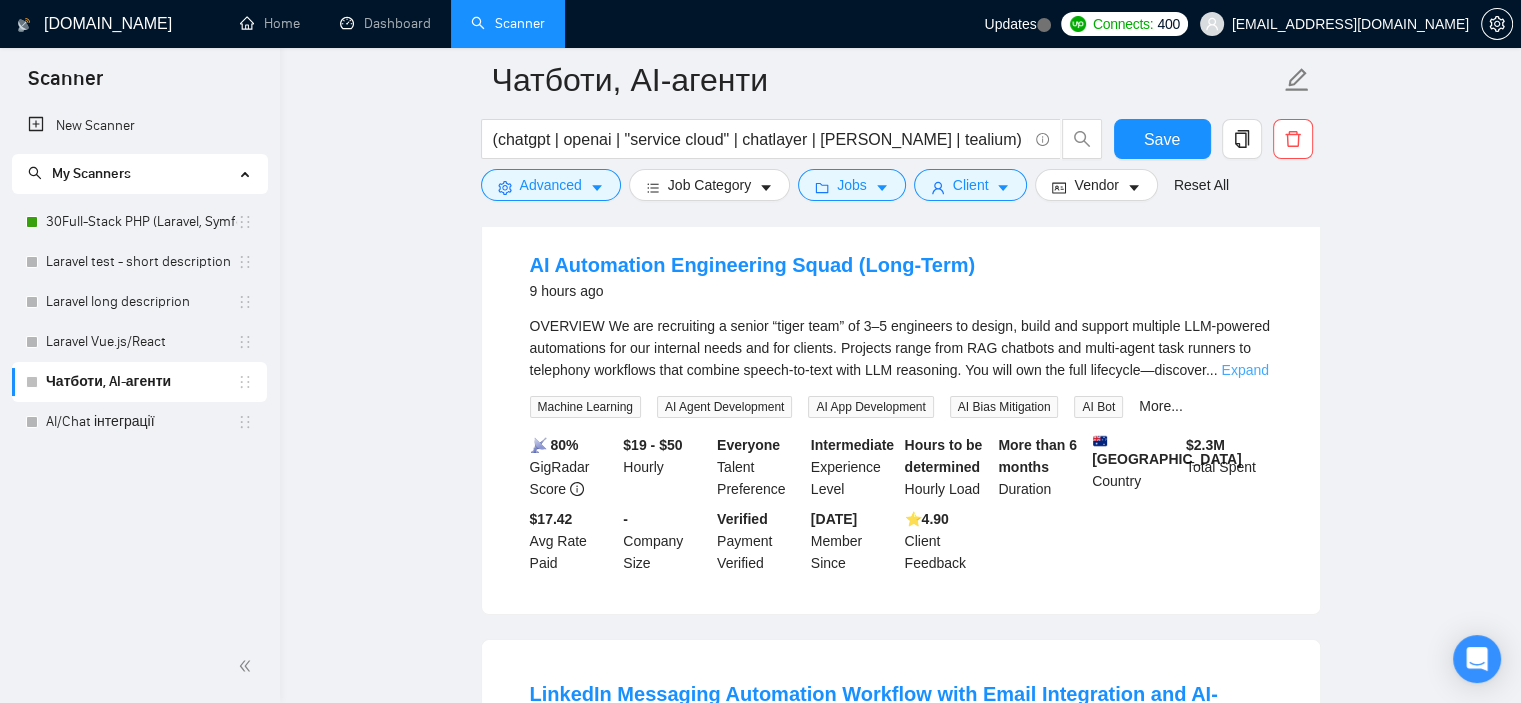 click on "Expand" at bounding box center (1244, 370) 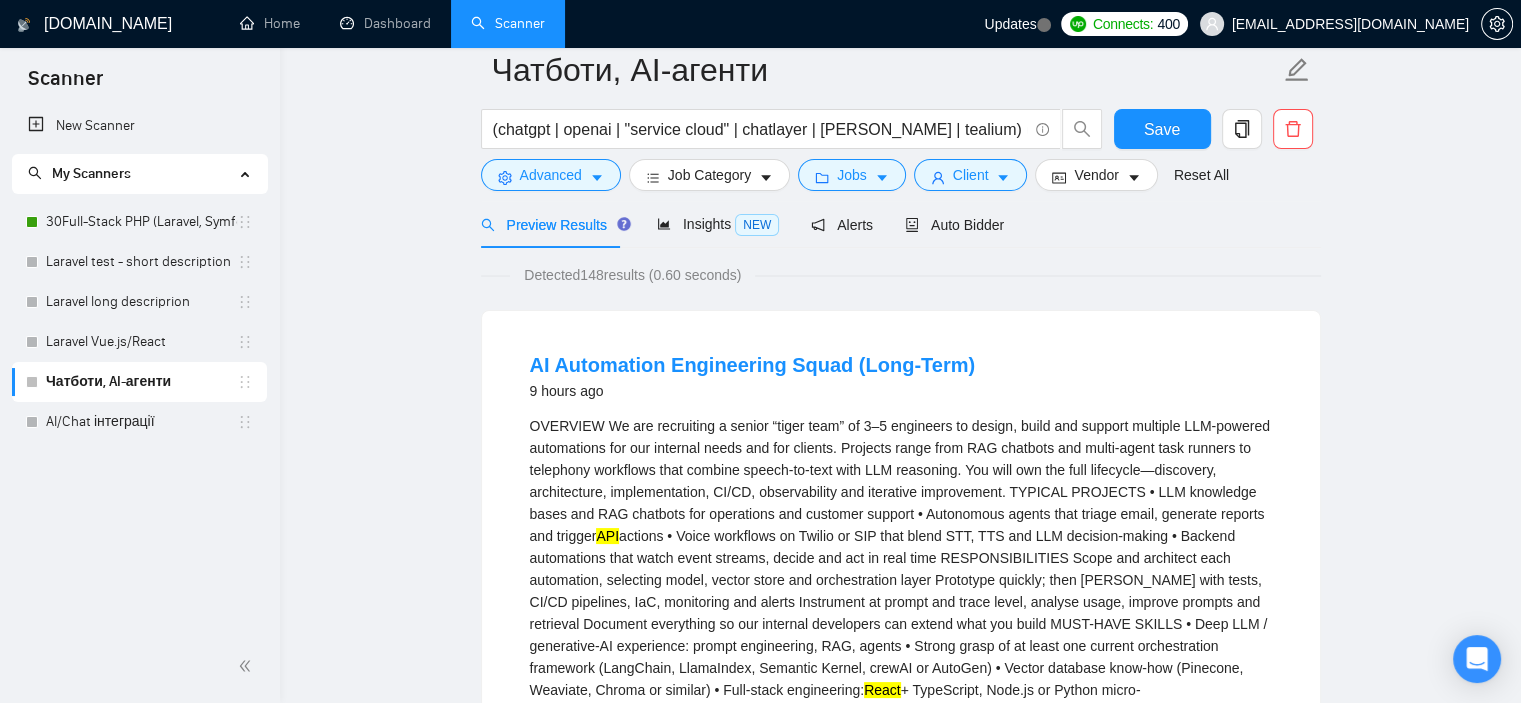 scroll, scrollTop: 0, scrollLeft: 0, axis: both 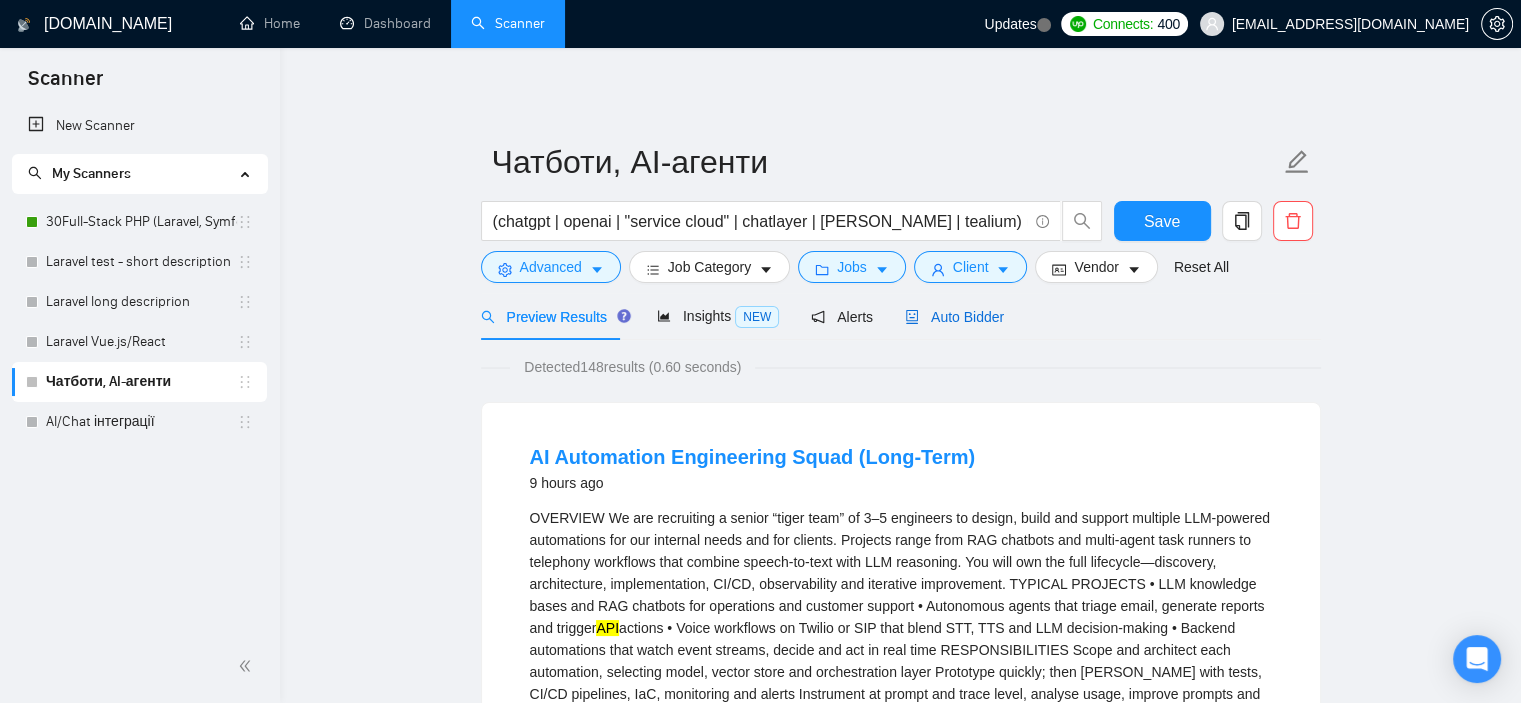 click on "Auto Bidder" at bounding box center (954, 317) 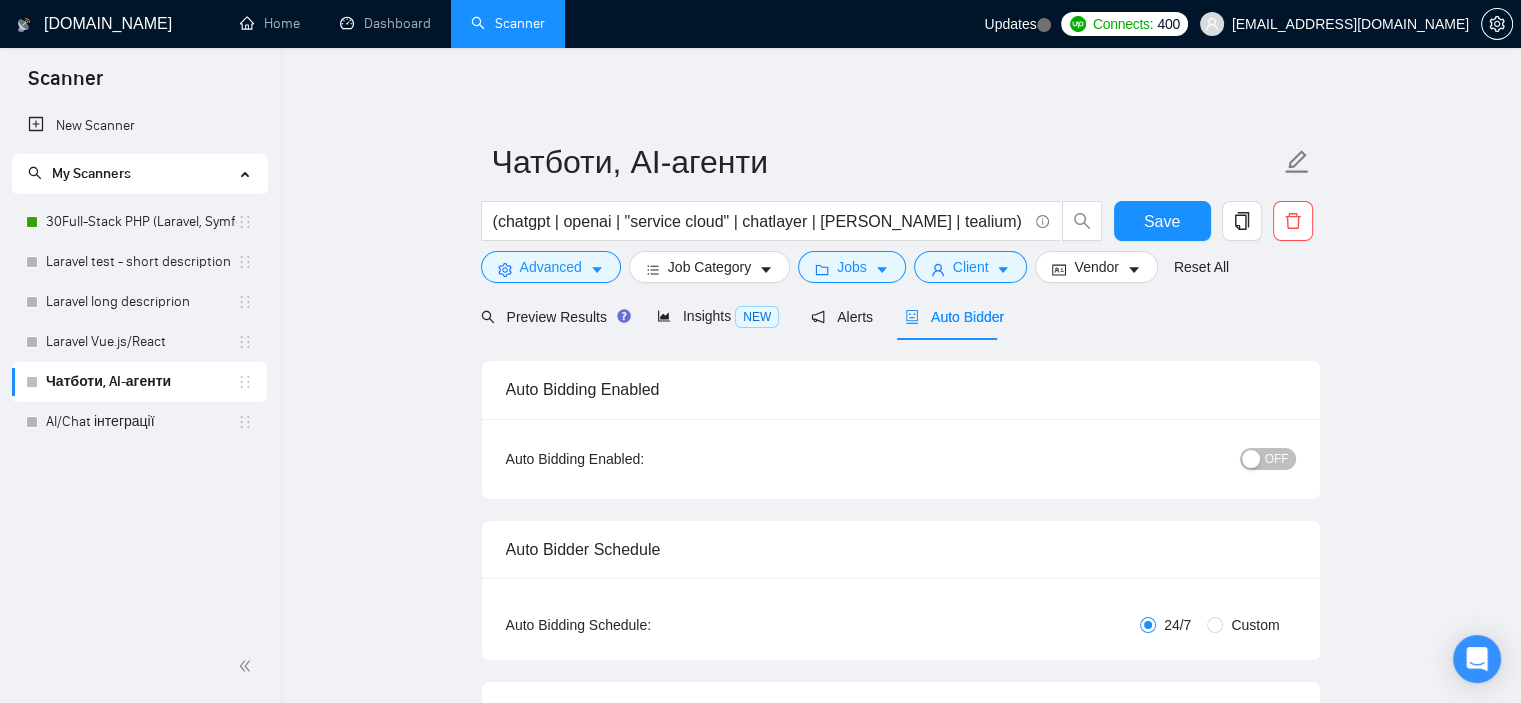 type 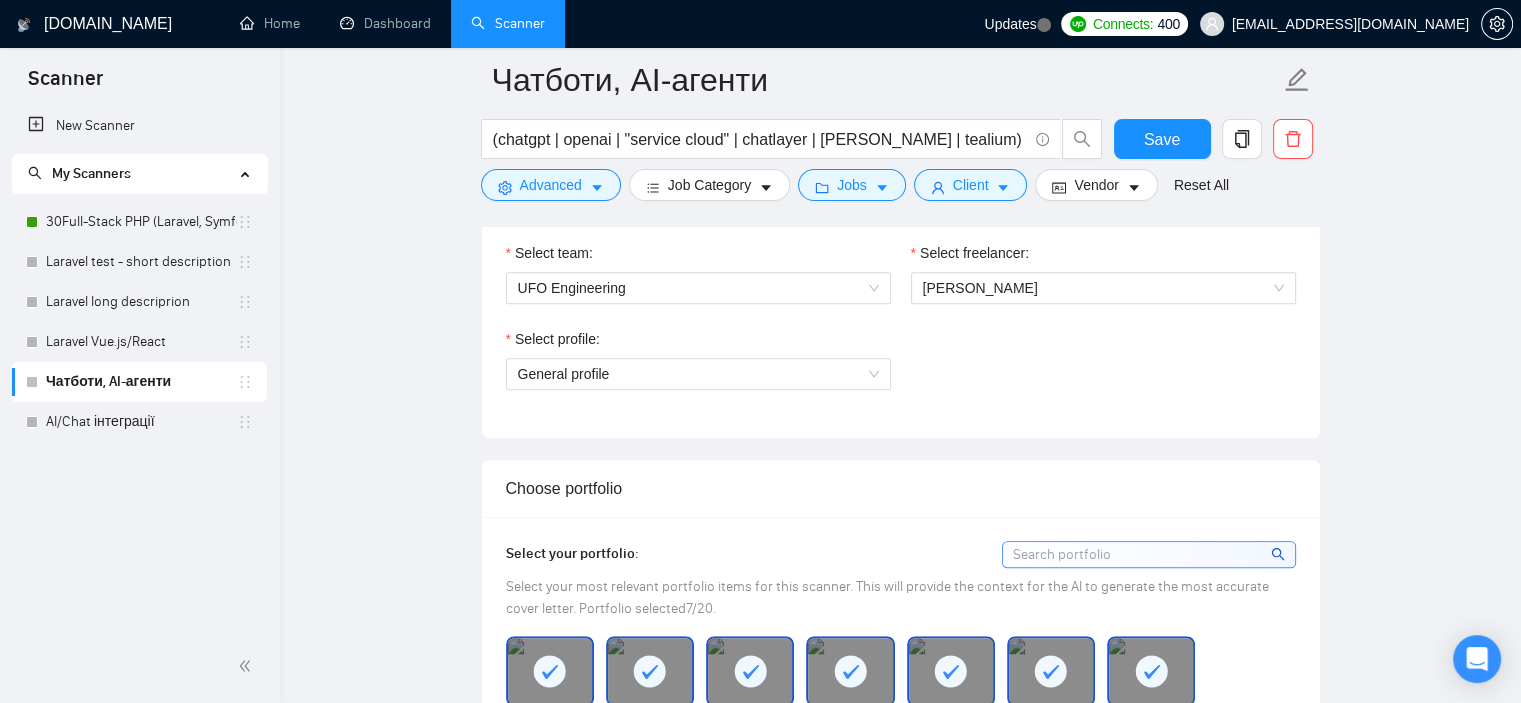 scroll, scrollTop: 1068, scrollLeft: 0, axis: vertical 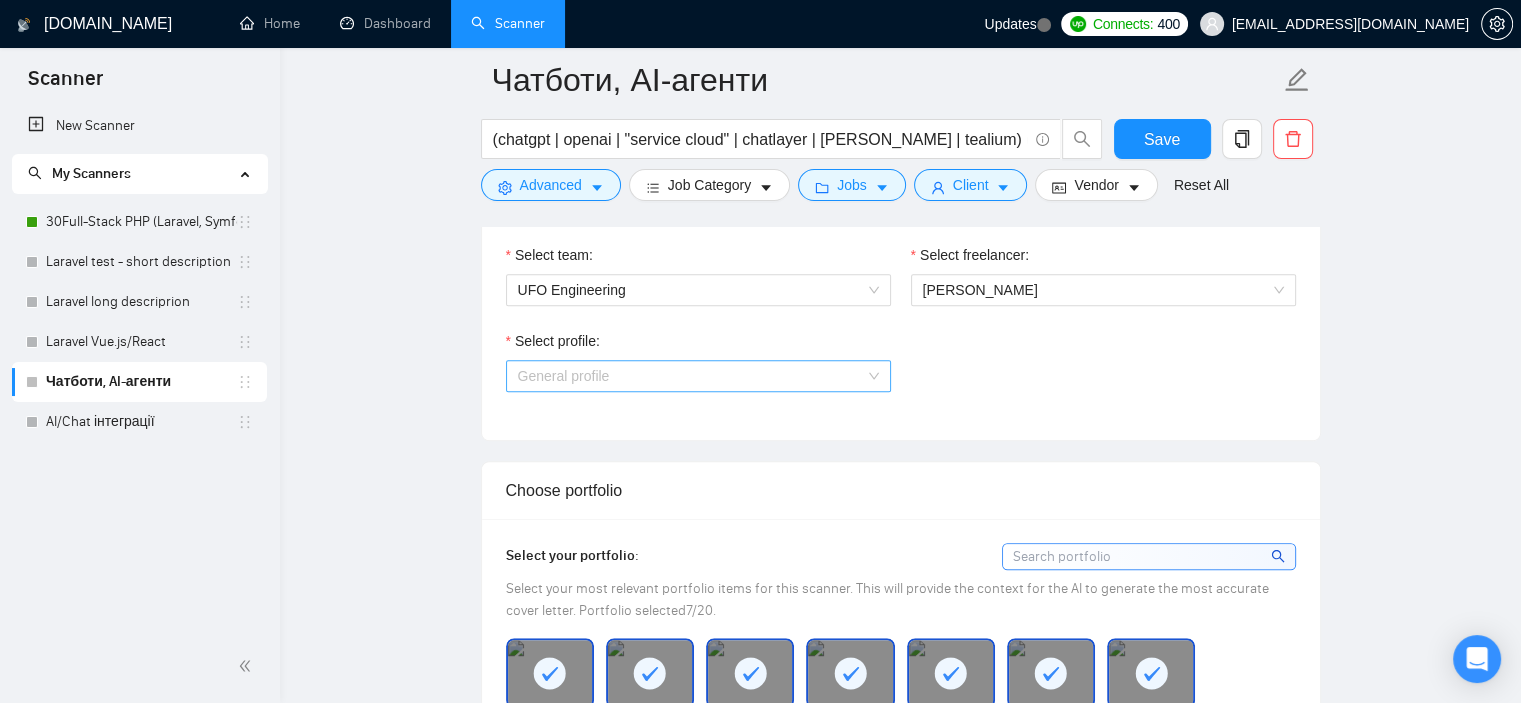 click on "General profile" at bounding box center [698, 376] 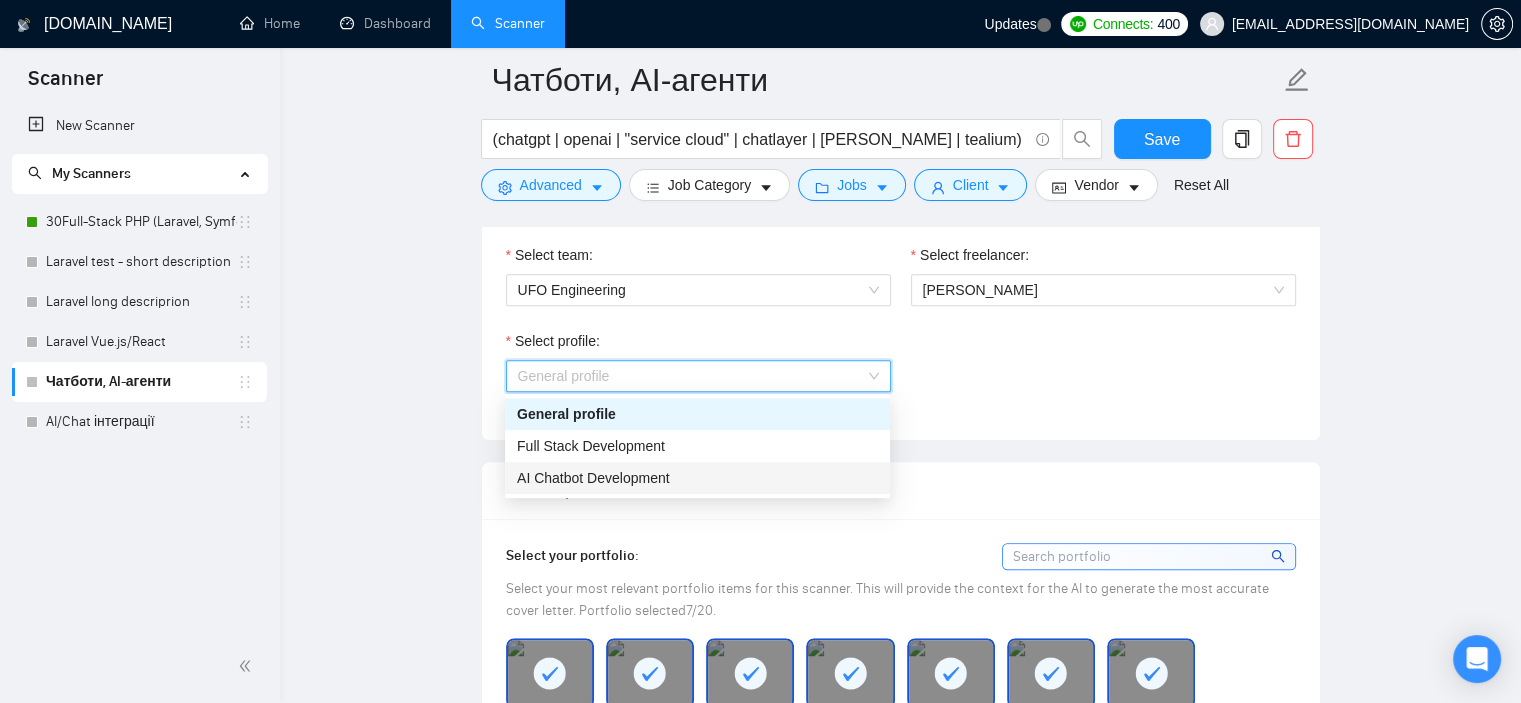 click on "AI Chatbot Development" at bounding box center (697, 478) 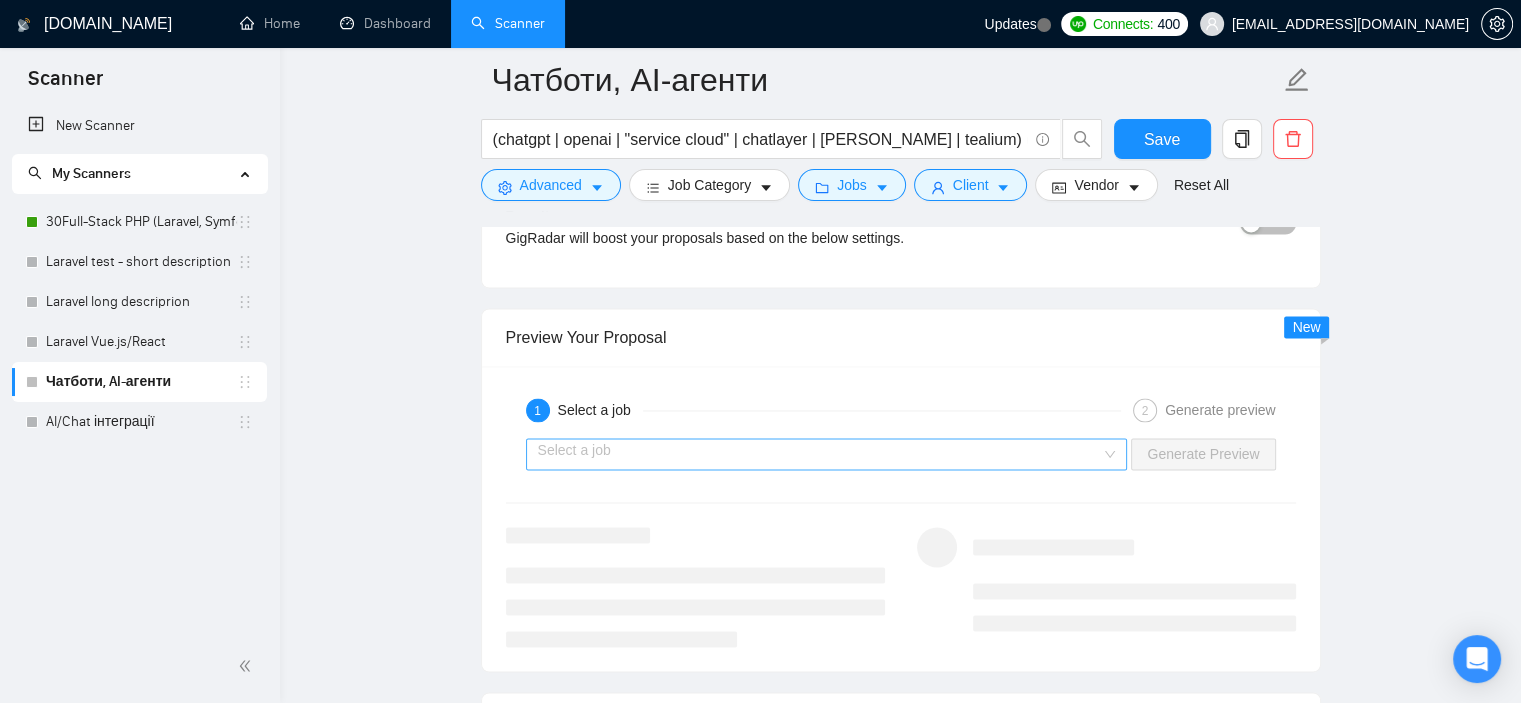 scroll, scrollTop: 3174, scrollLeft: 0, axis: vertical 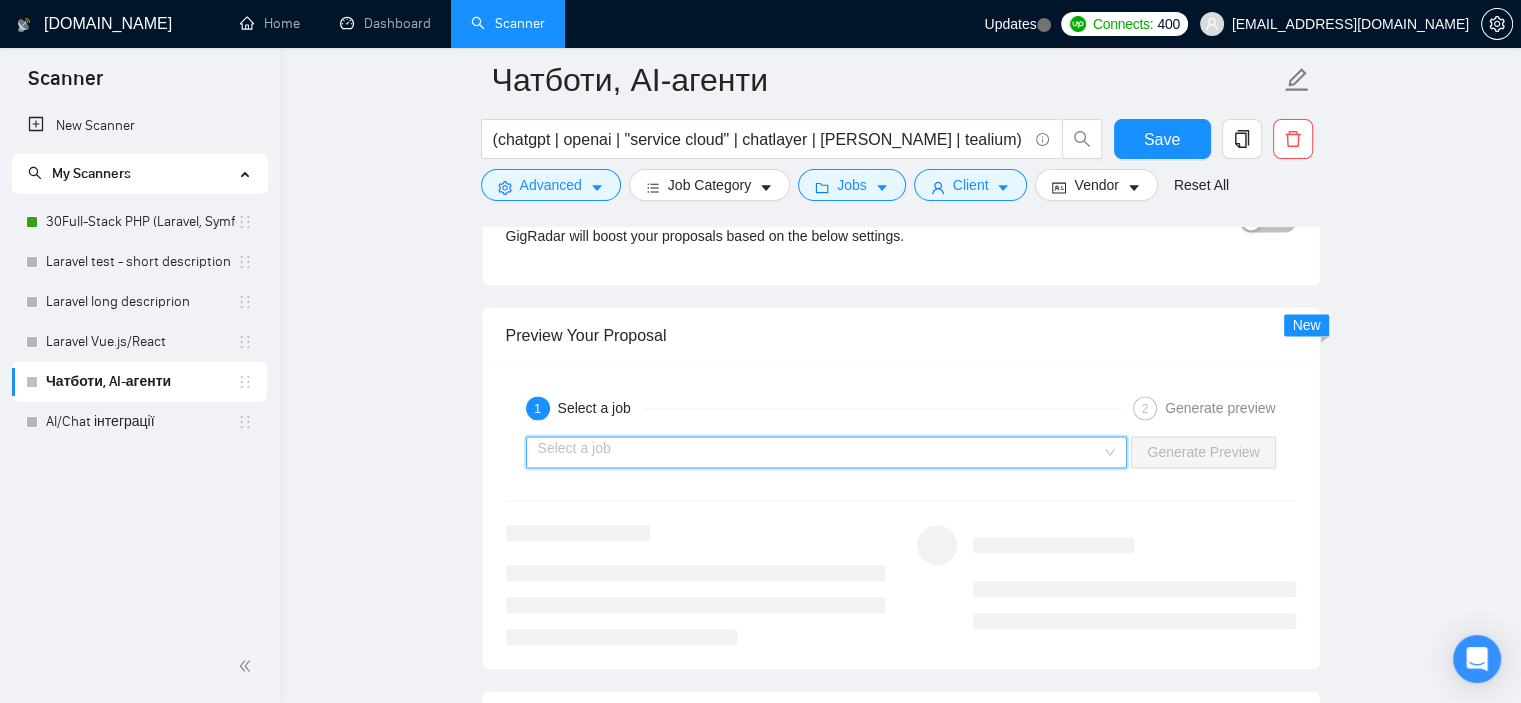 click at bounding box center [820, 452] 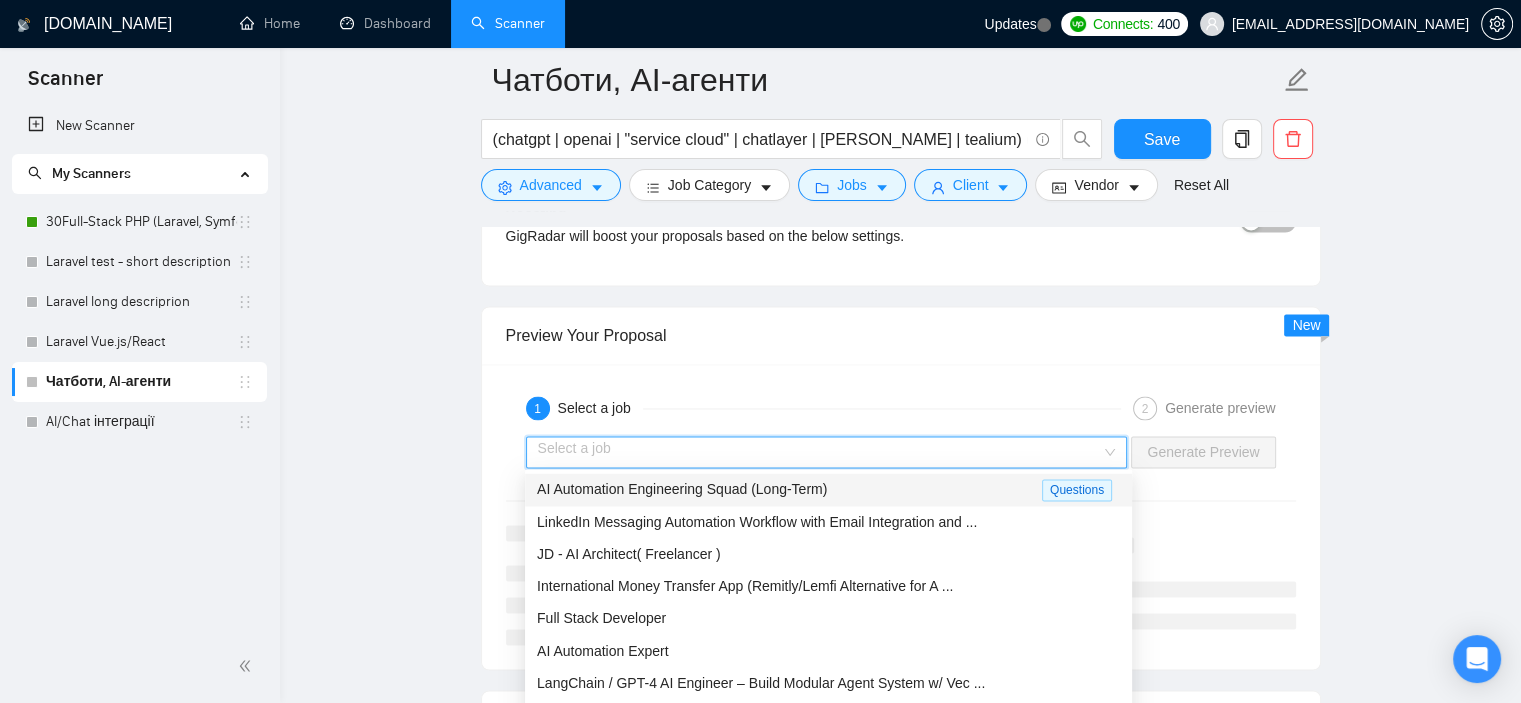 click on "AI Automation Engineering Squad (Long-Term)" at bounding box center [682, 489] 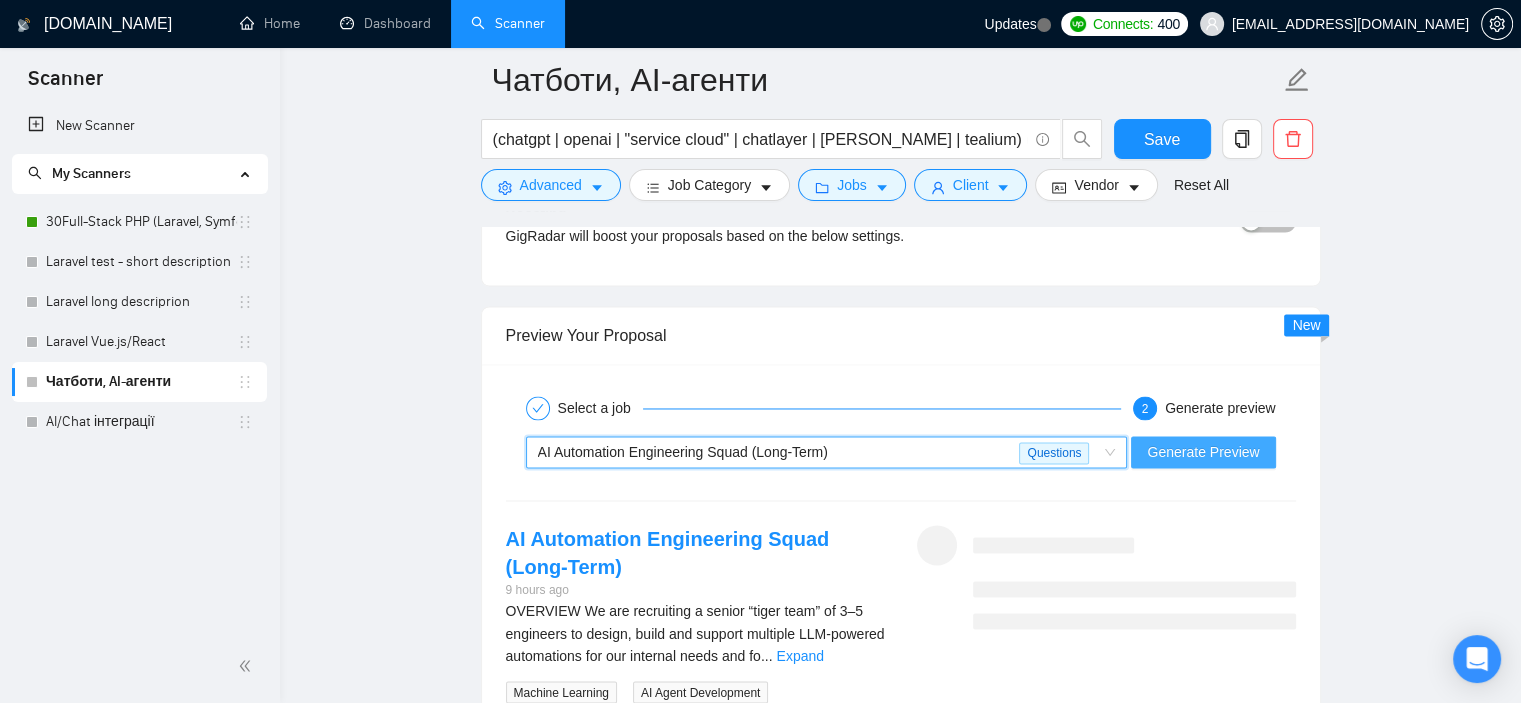 click on "Generate Preview" at bounding box center [1203, 452] 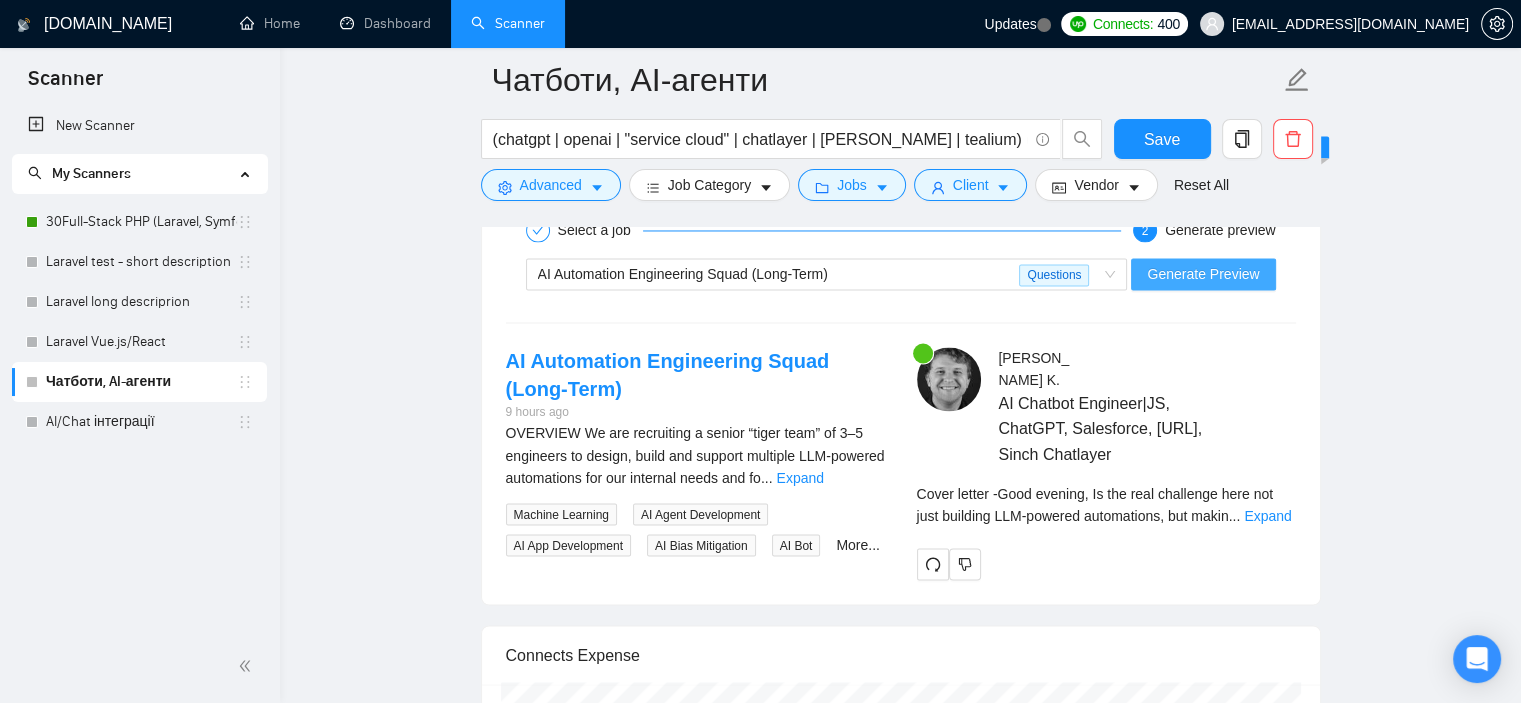 scroll, scrollTop: 3360, scrollLeft: 0, axis: vertical 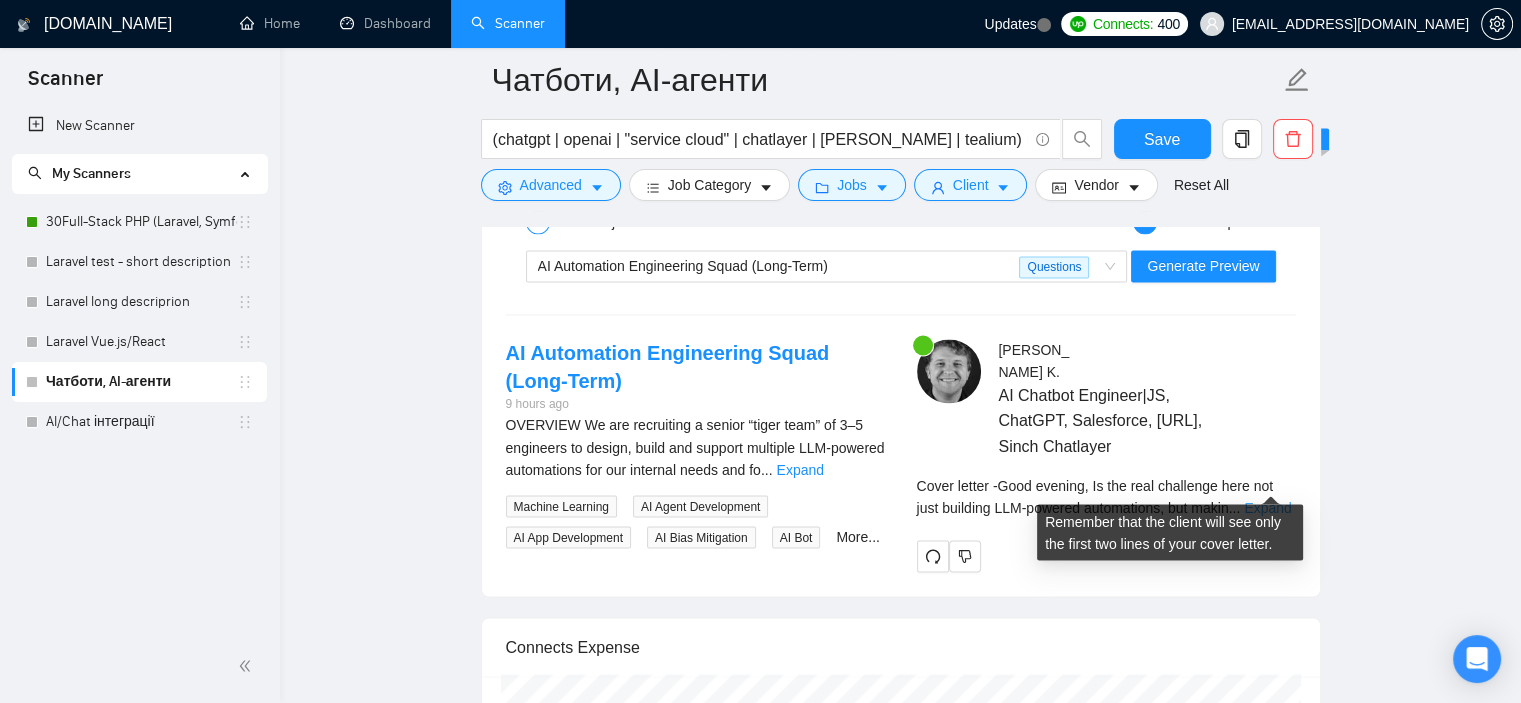 click on "Expand" at bounding box center (1267, 507) 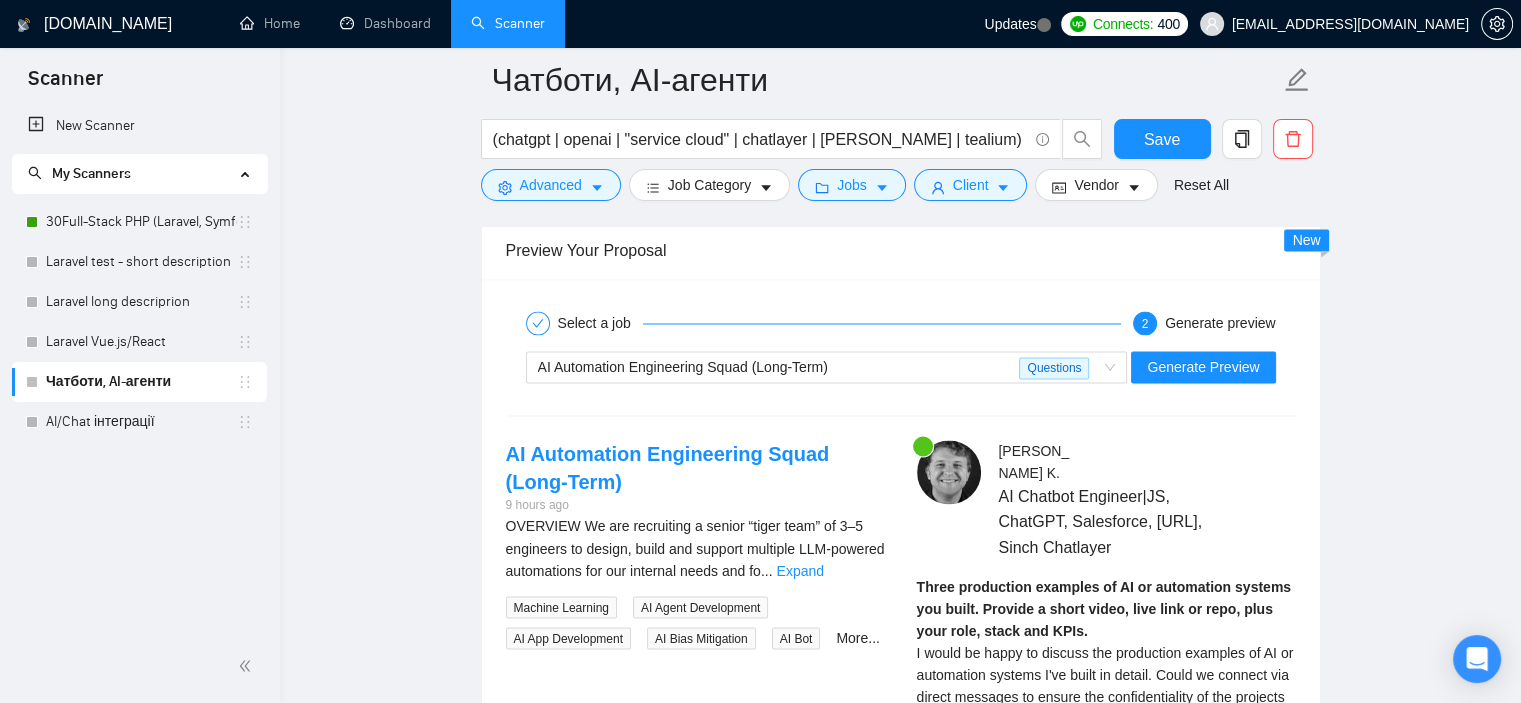 scroll, scrollTop: 3234, scrollLeft: 0, axis: vertical 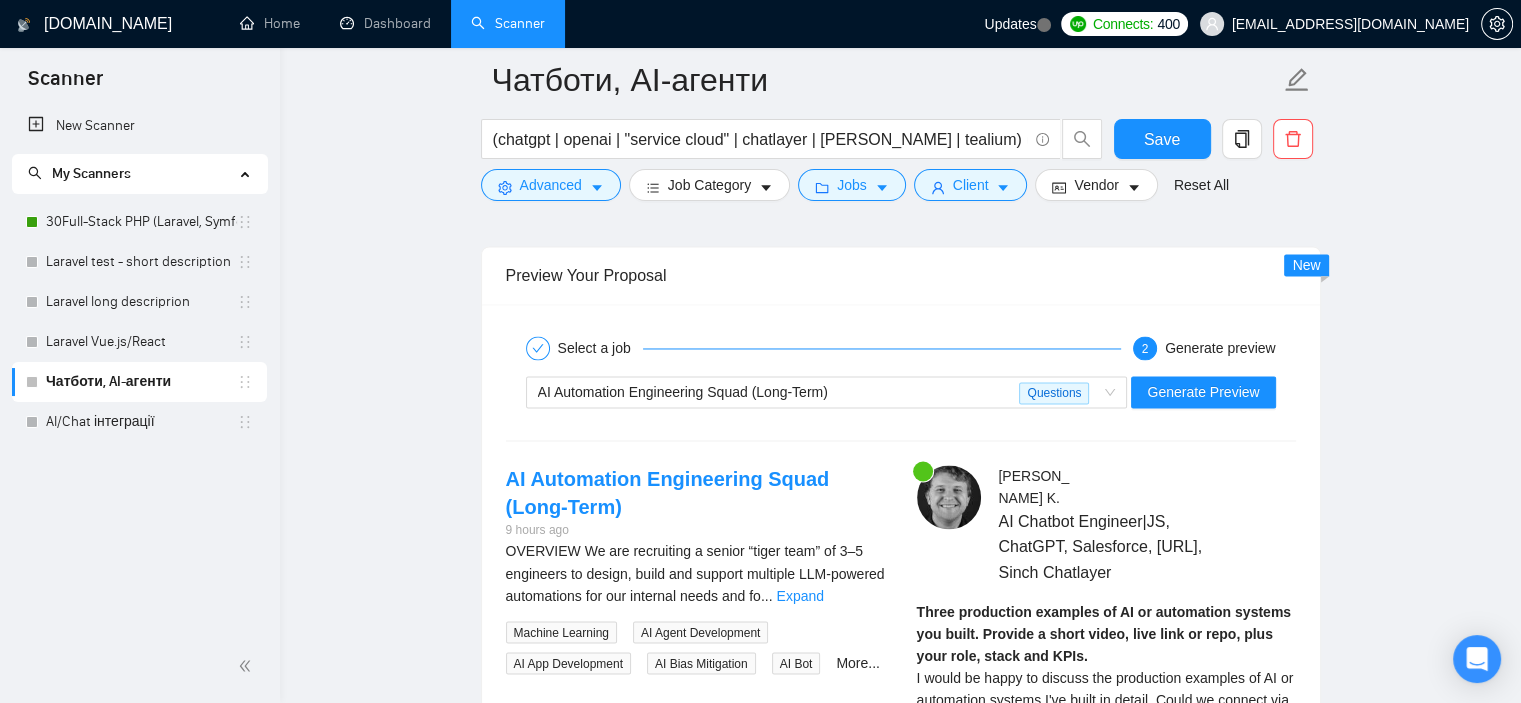 click on "Чатботи, AI-агенти" at bounding box center (141, 382) 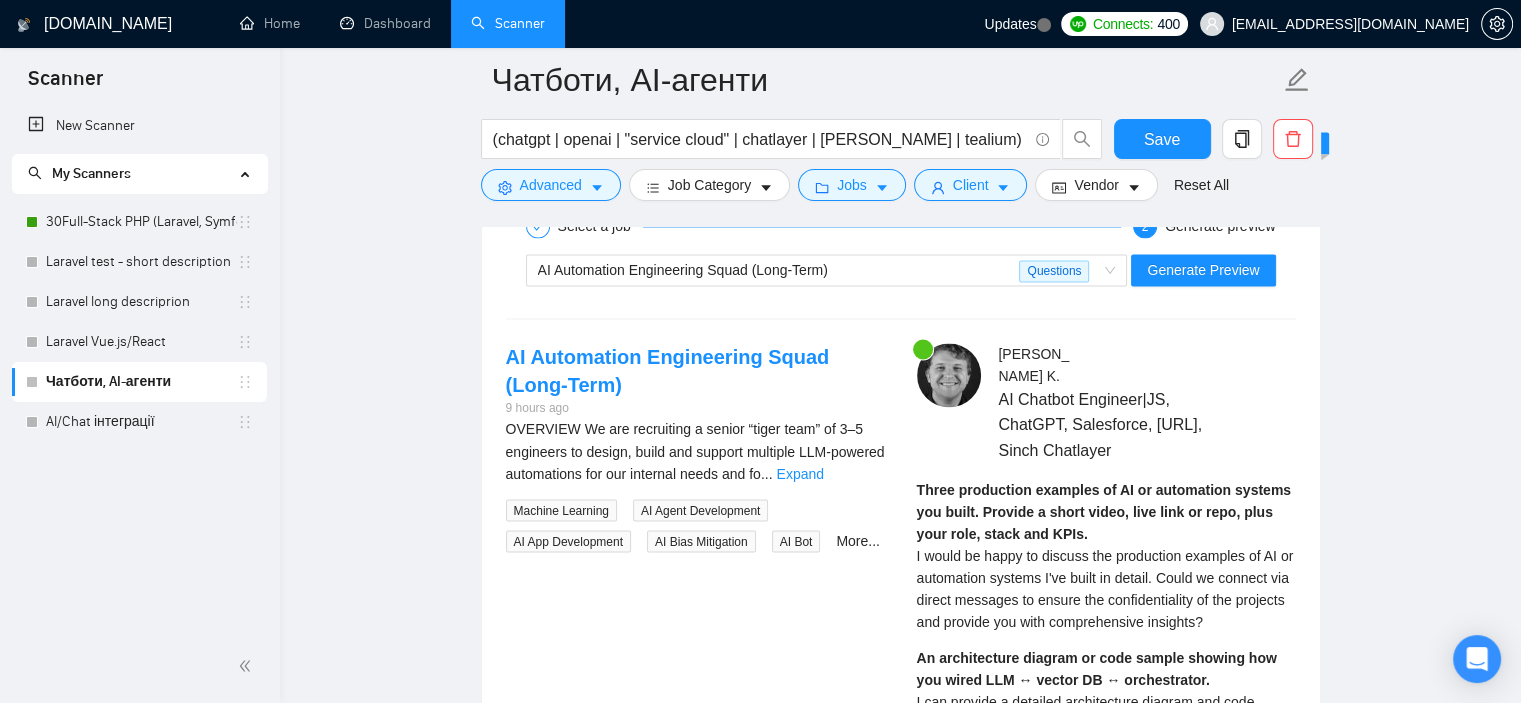 scroll, scrollTop: 3359, scrollLeft: 0, axis: vertical 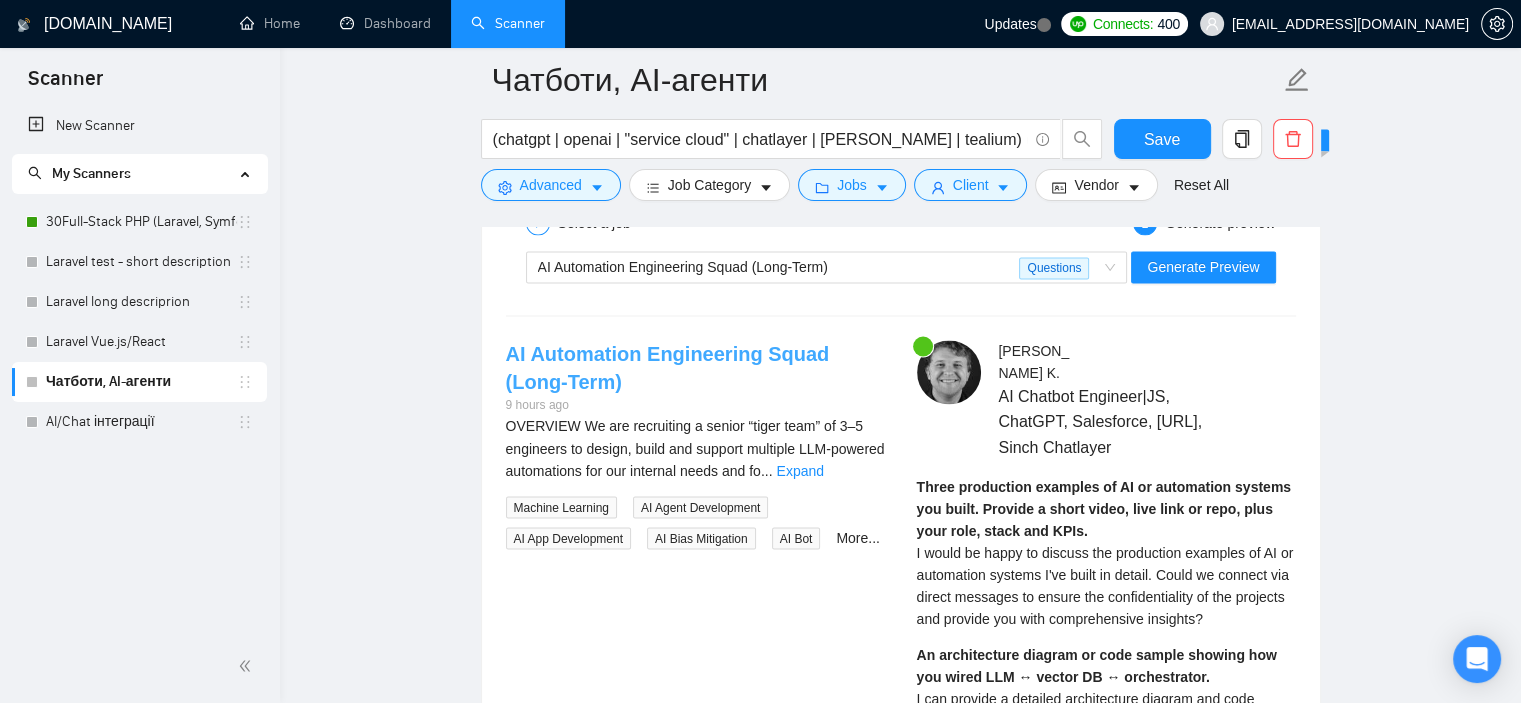 click on "AI Automation Engineering Squad (Long-Term)" at bounding box center [668, 368] 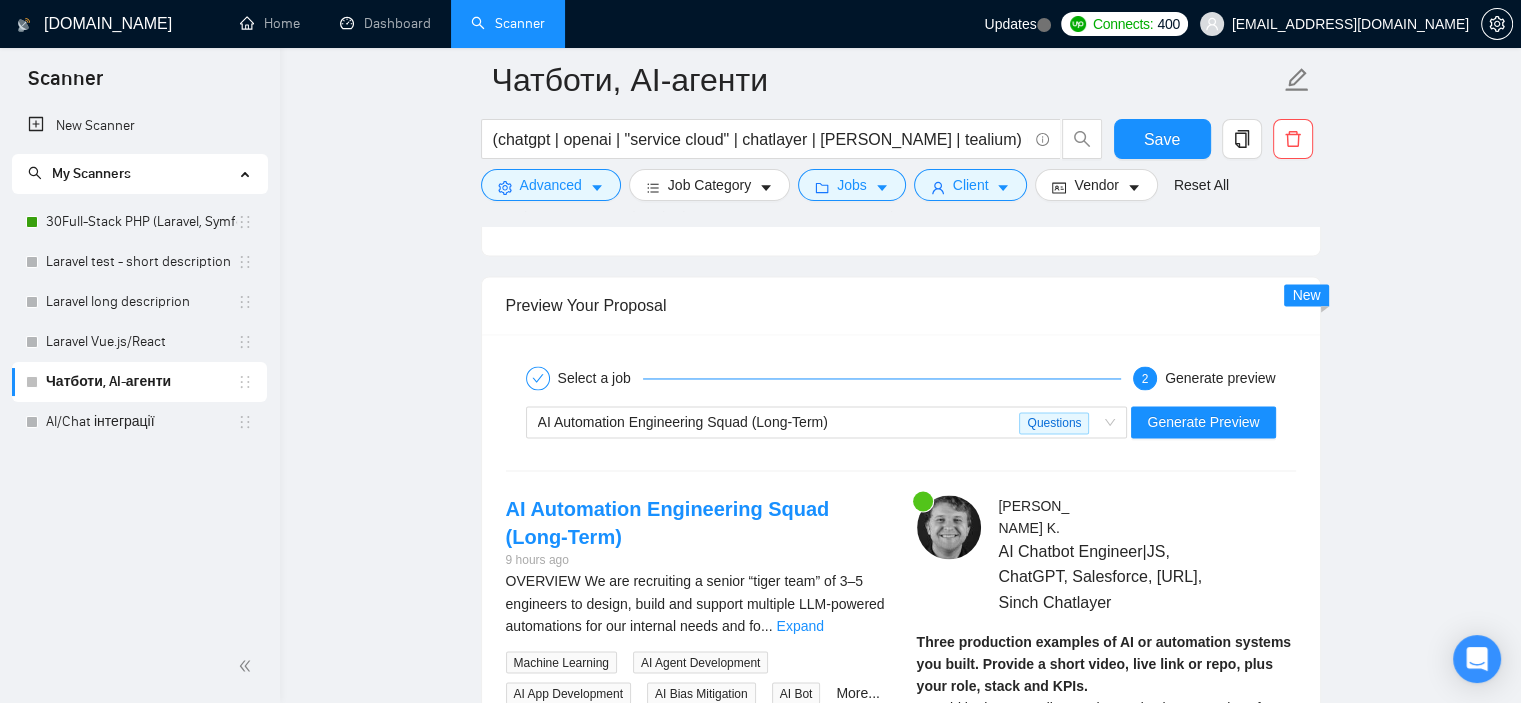 scroll, scrollTop: 3204, scrollLeft: 0, axis: vertical 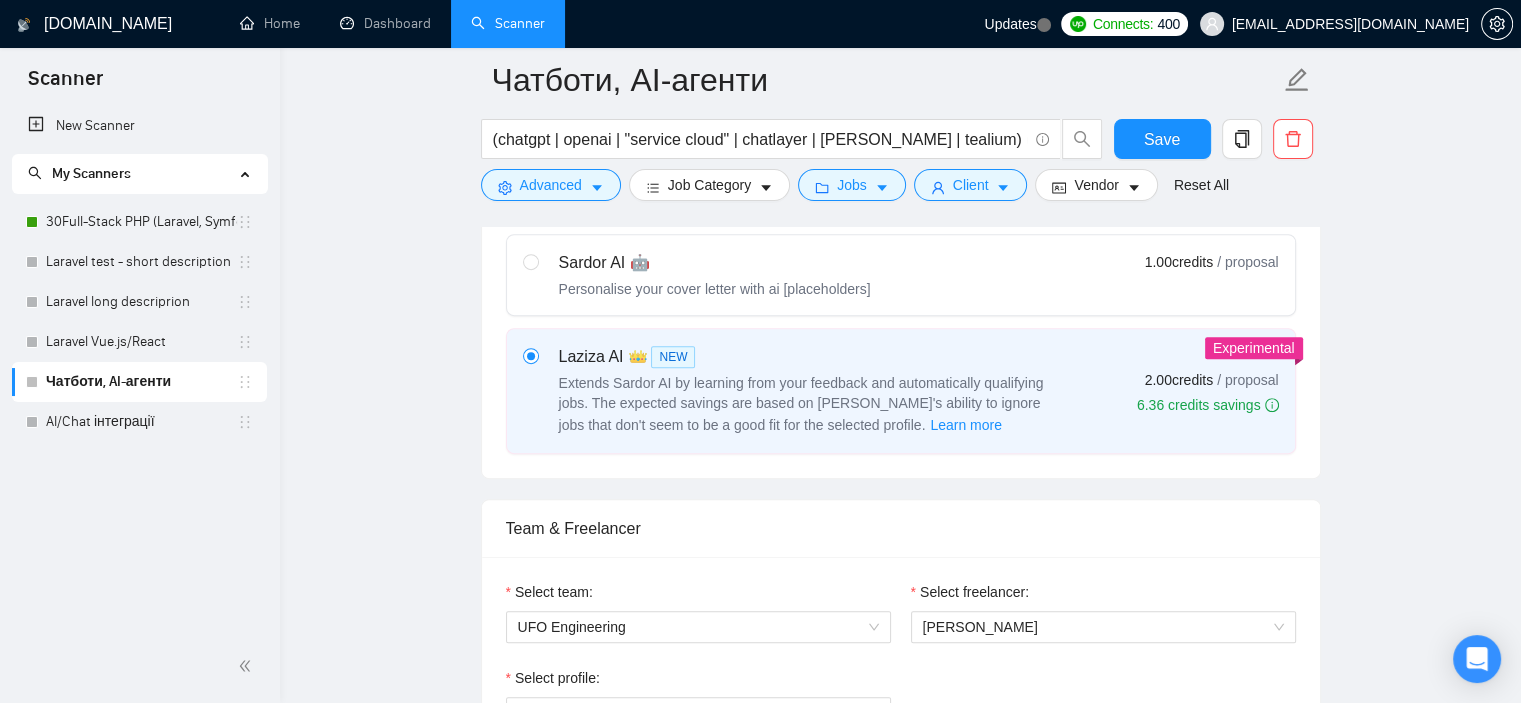 click on "Sardor AI 🤖" at bounding box center [715, 263] 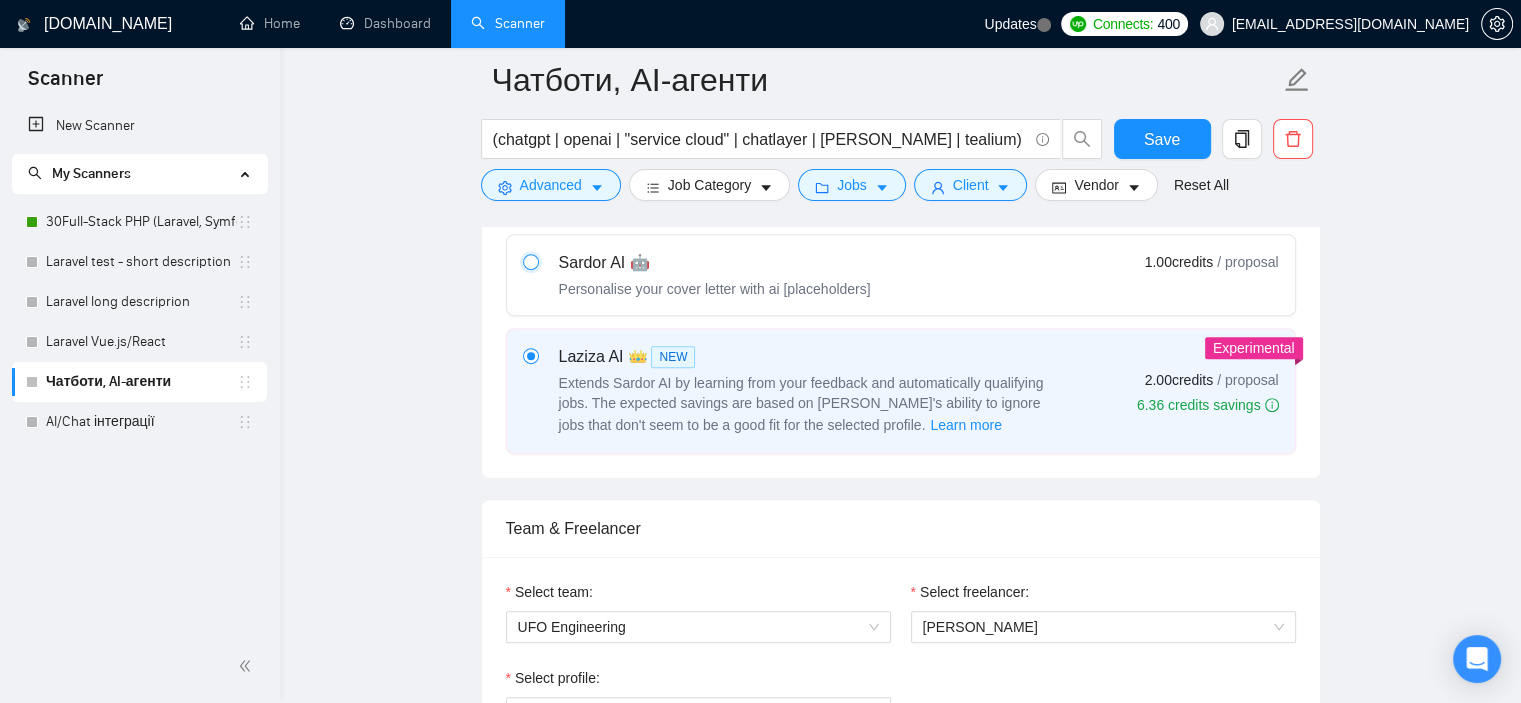 click at bounding box center [530, 261] 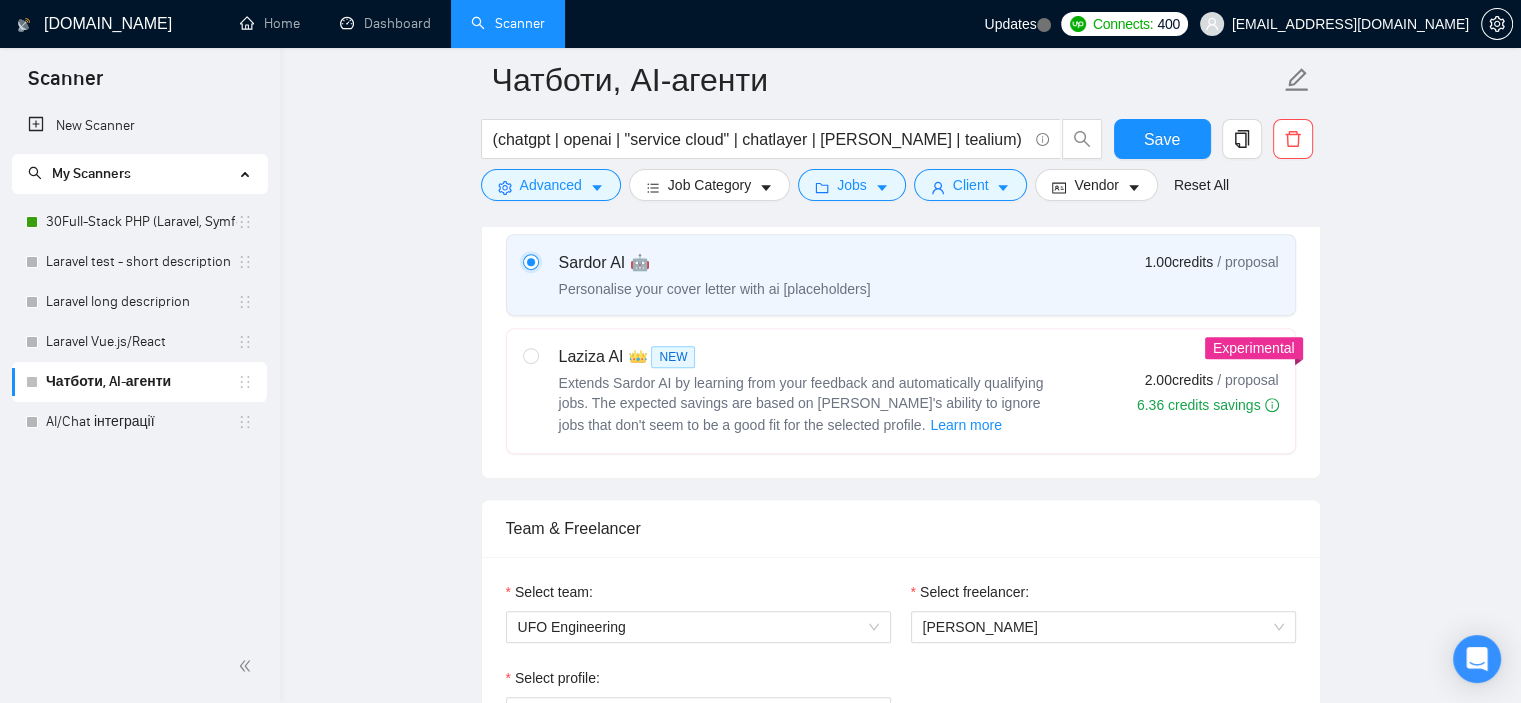 type 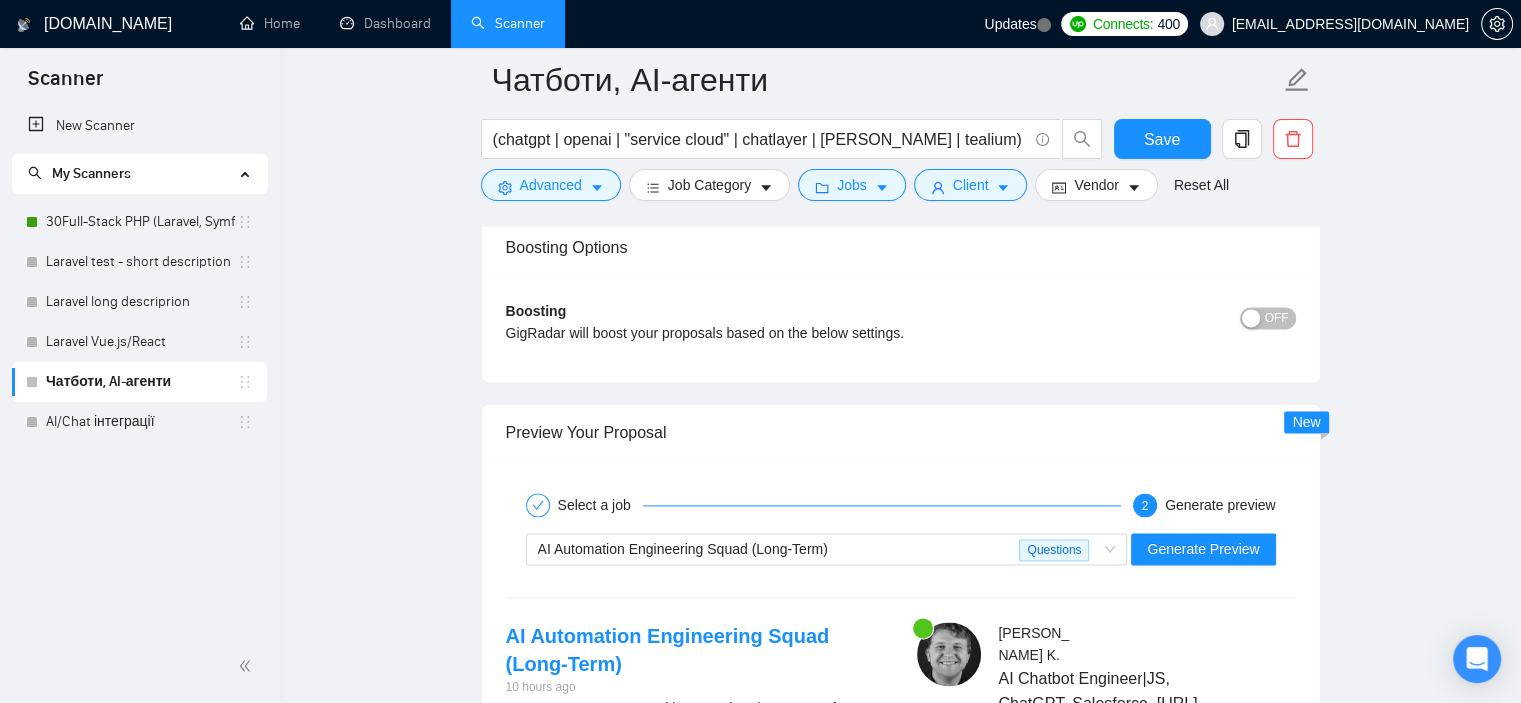 scroll, scrollTop: 2760, scrollLeft: 0, axis: vertical 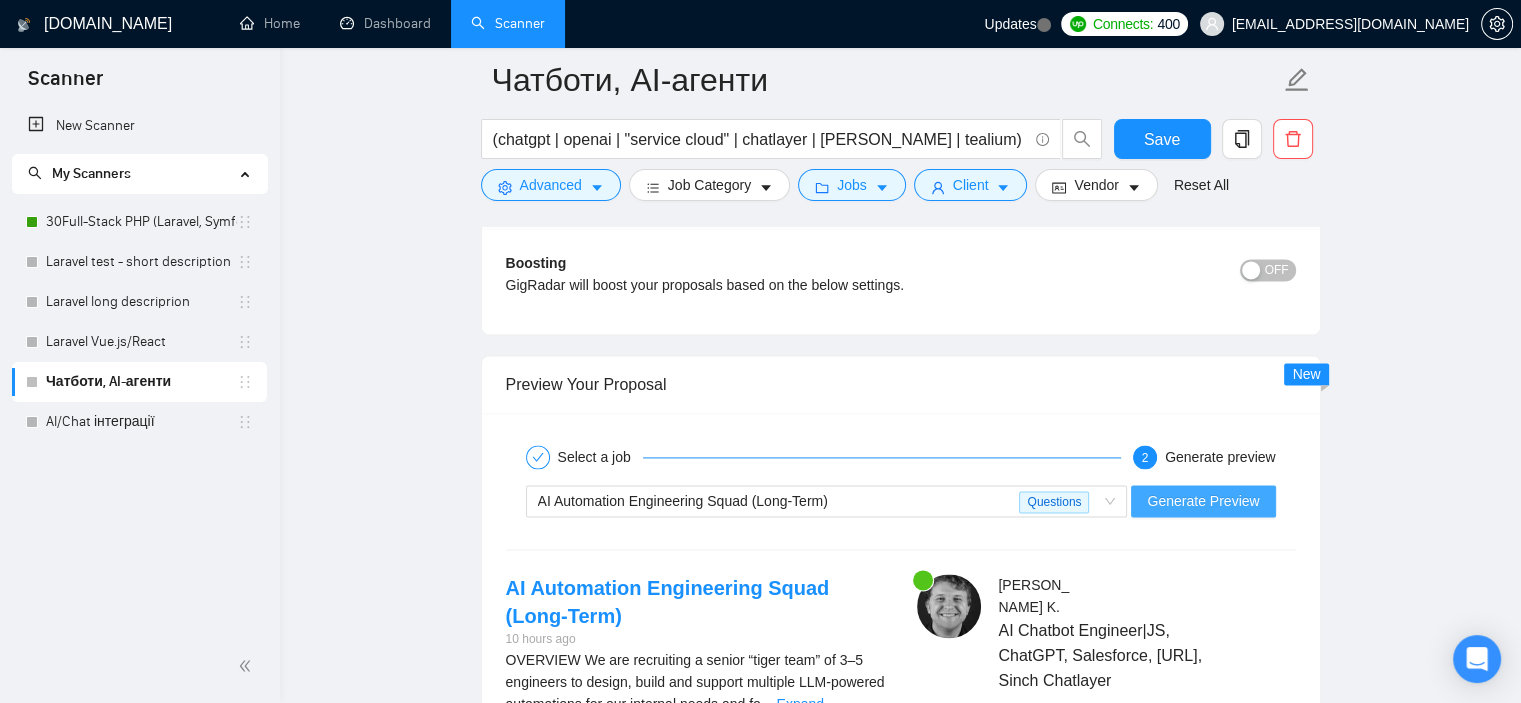 click on "Generate Preview" at bounding box center (1203, 501) 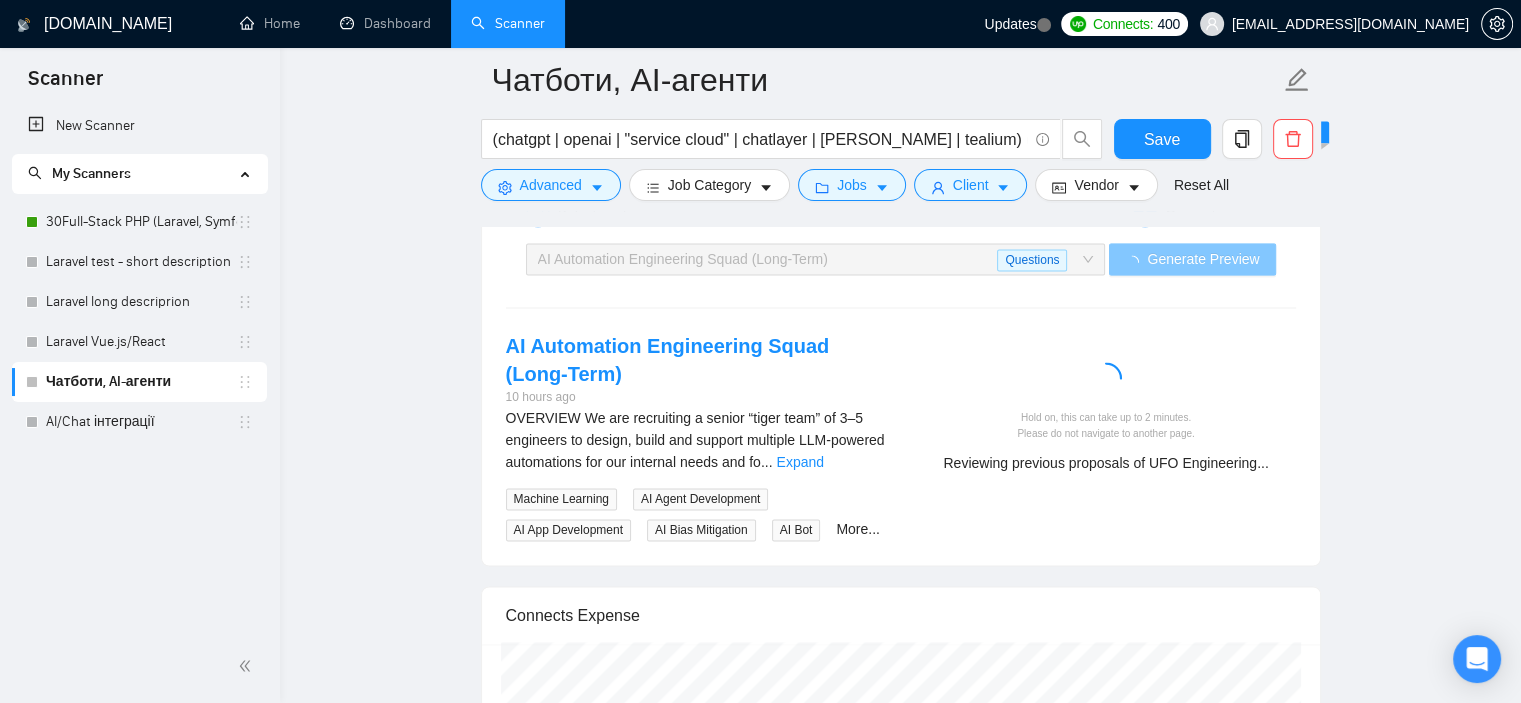 scroll, scrollTop: 3008, scrollLeft: 0, axis: vertical 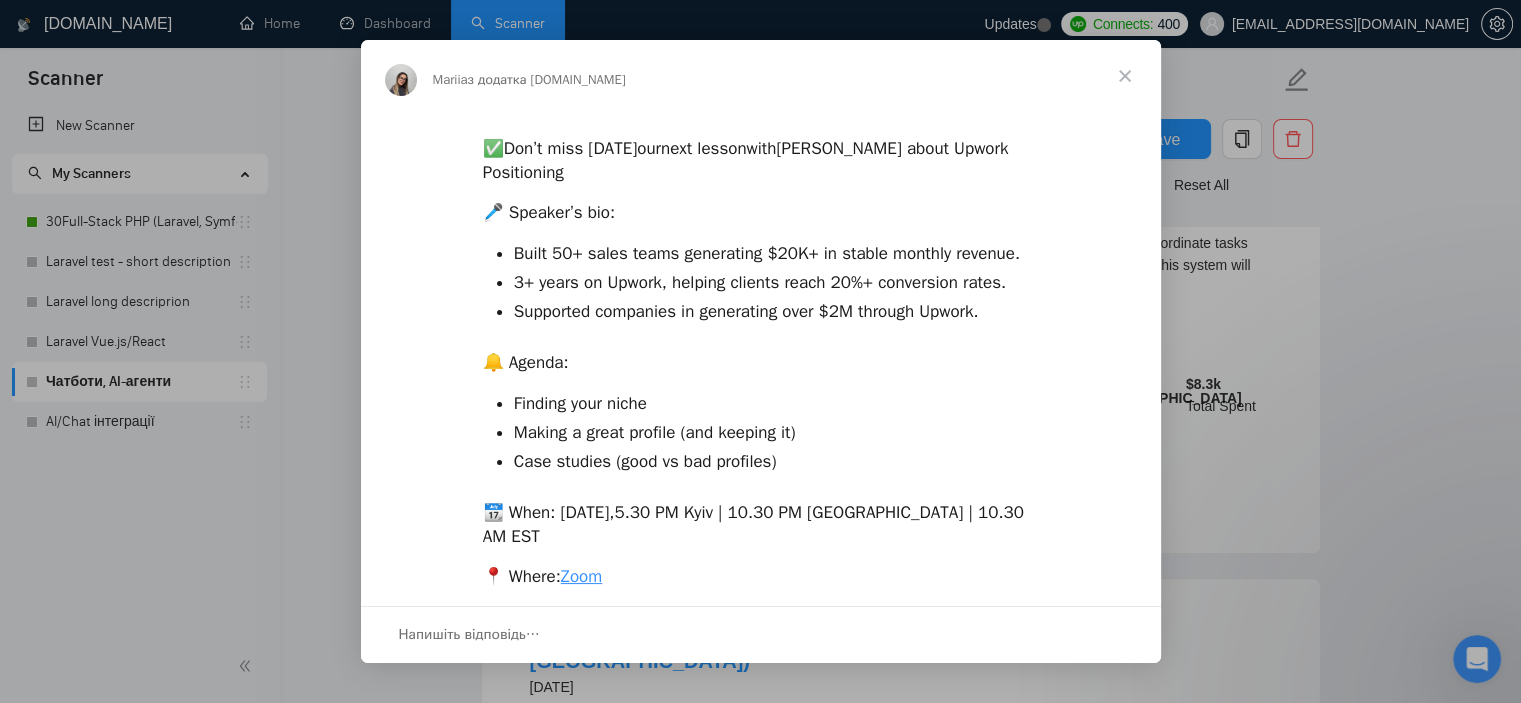 click at bounding box center (1125, 76) 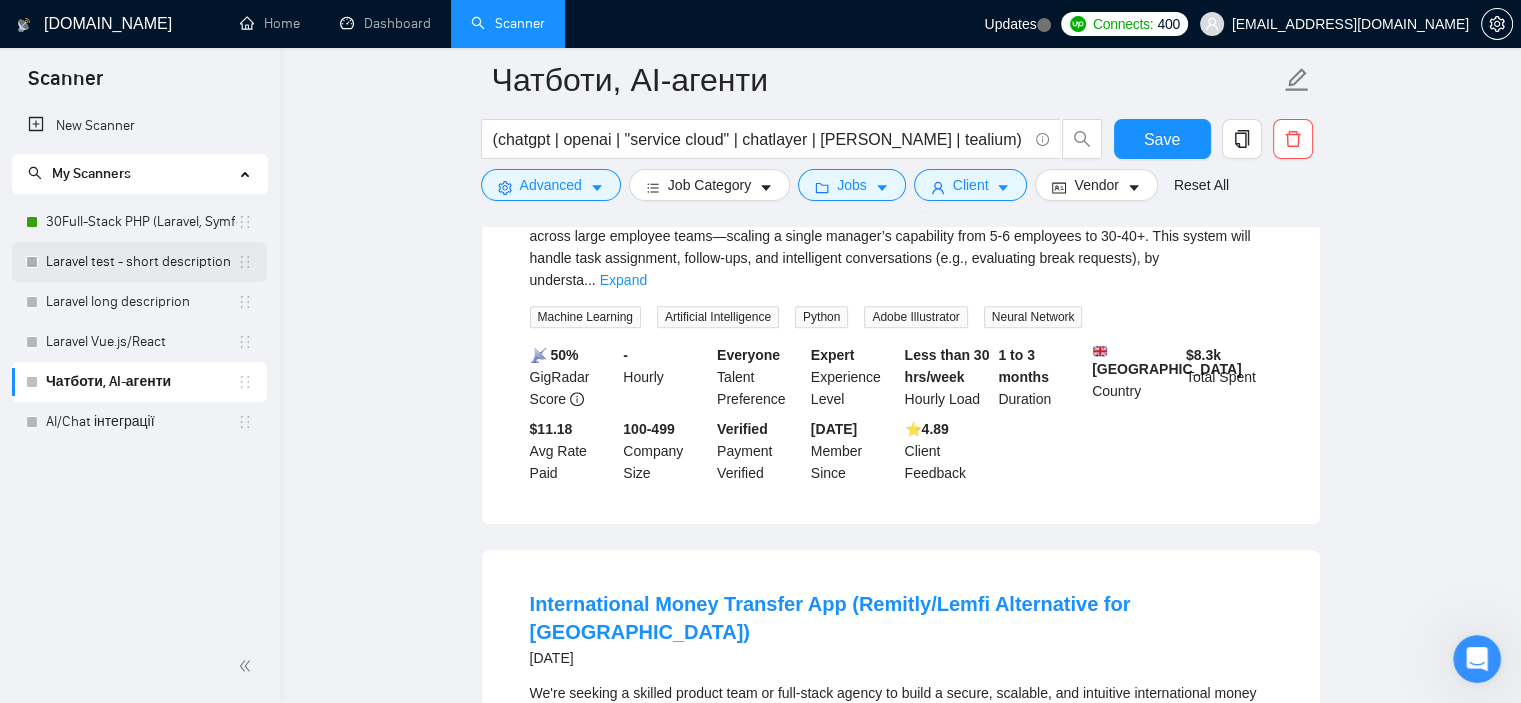 scroll, scrollTop: 1227, scrollLeft: 0, axis: vertical 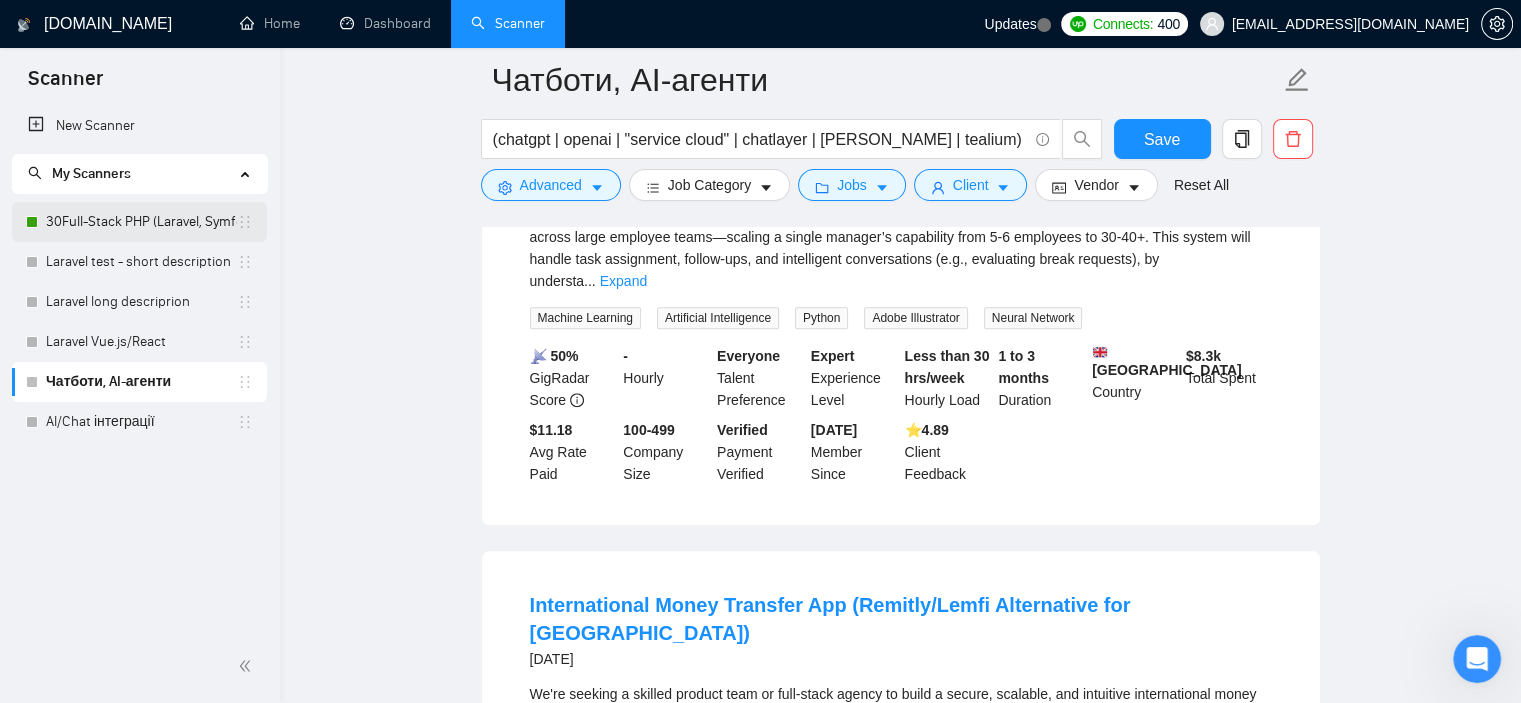 click on "30Full-Stack PHP (Laravel, Symfony, Vue, React)" at bounding box center (141, 222) 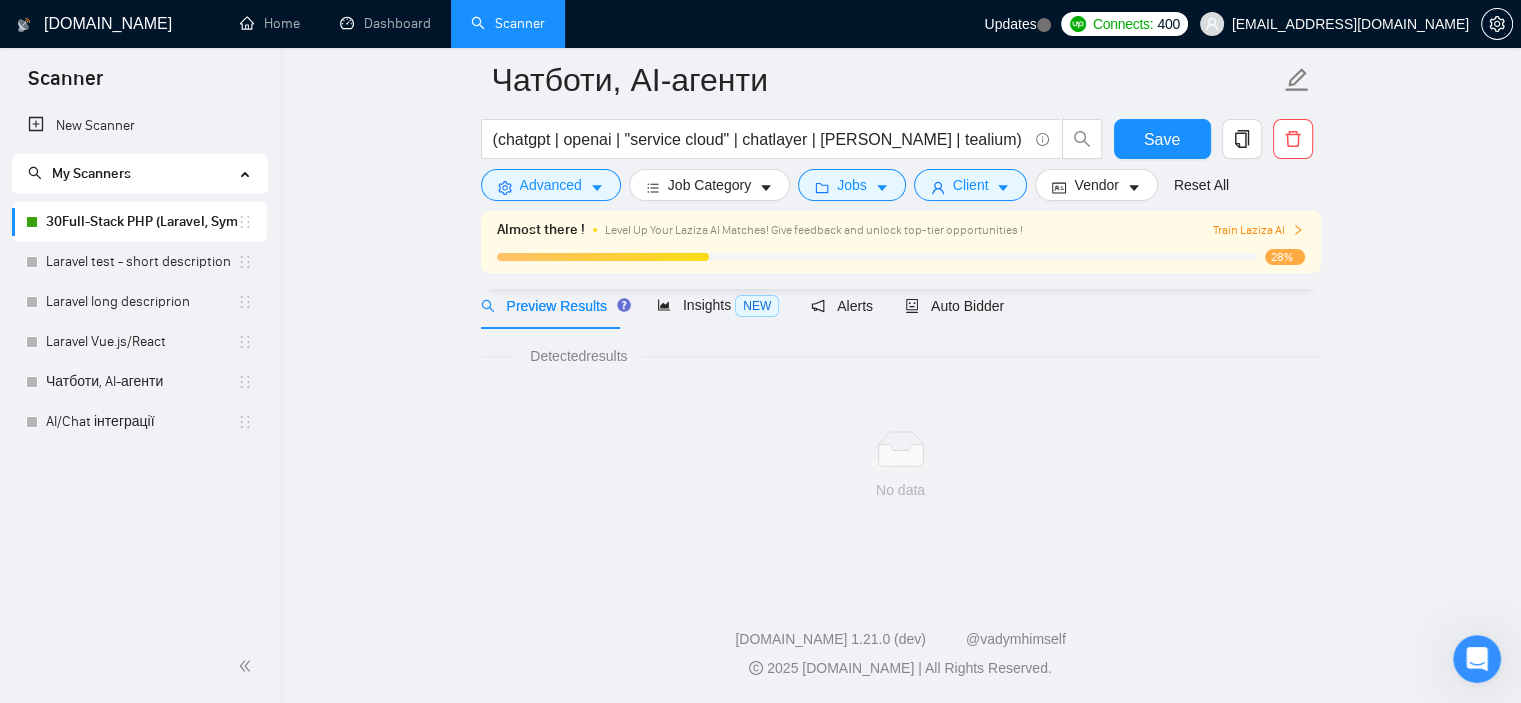 scroll, scrollTop: 27, scrollLeft: 0, axis: vertical 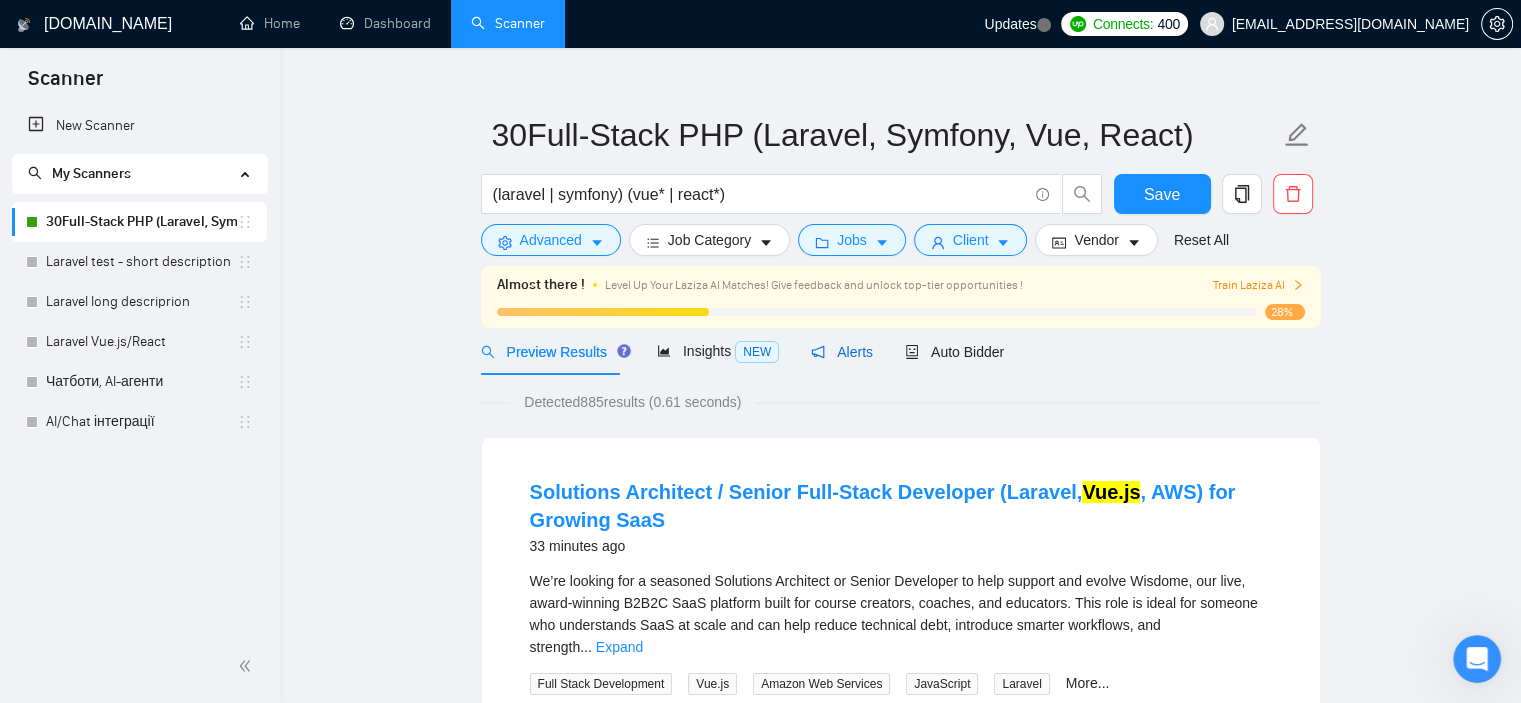 click on "Alerts" at bounding box center [842, 352] 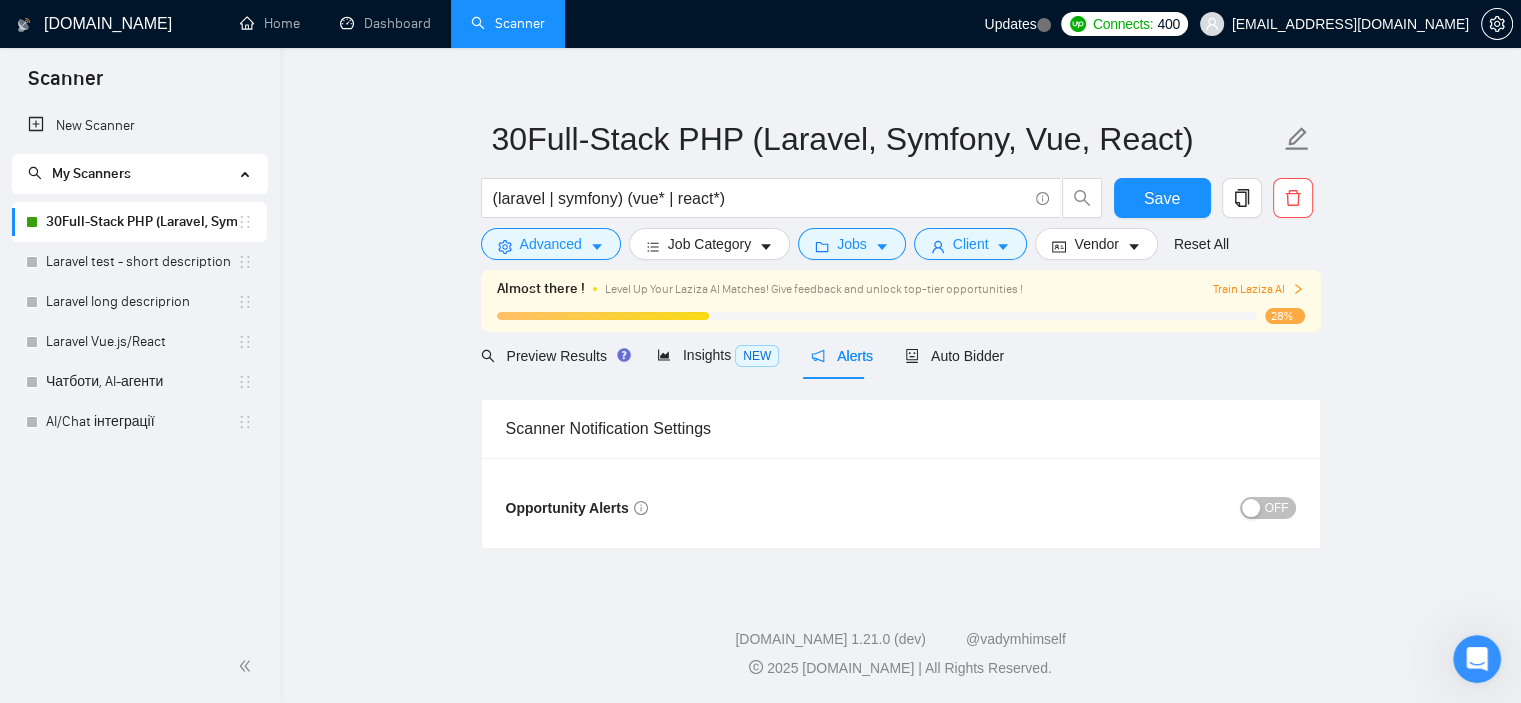 scroll, scrollTop: 21, scrollLeft: 0, axis: vertical 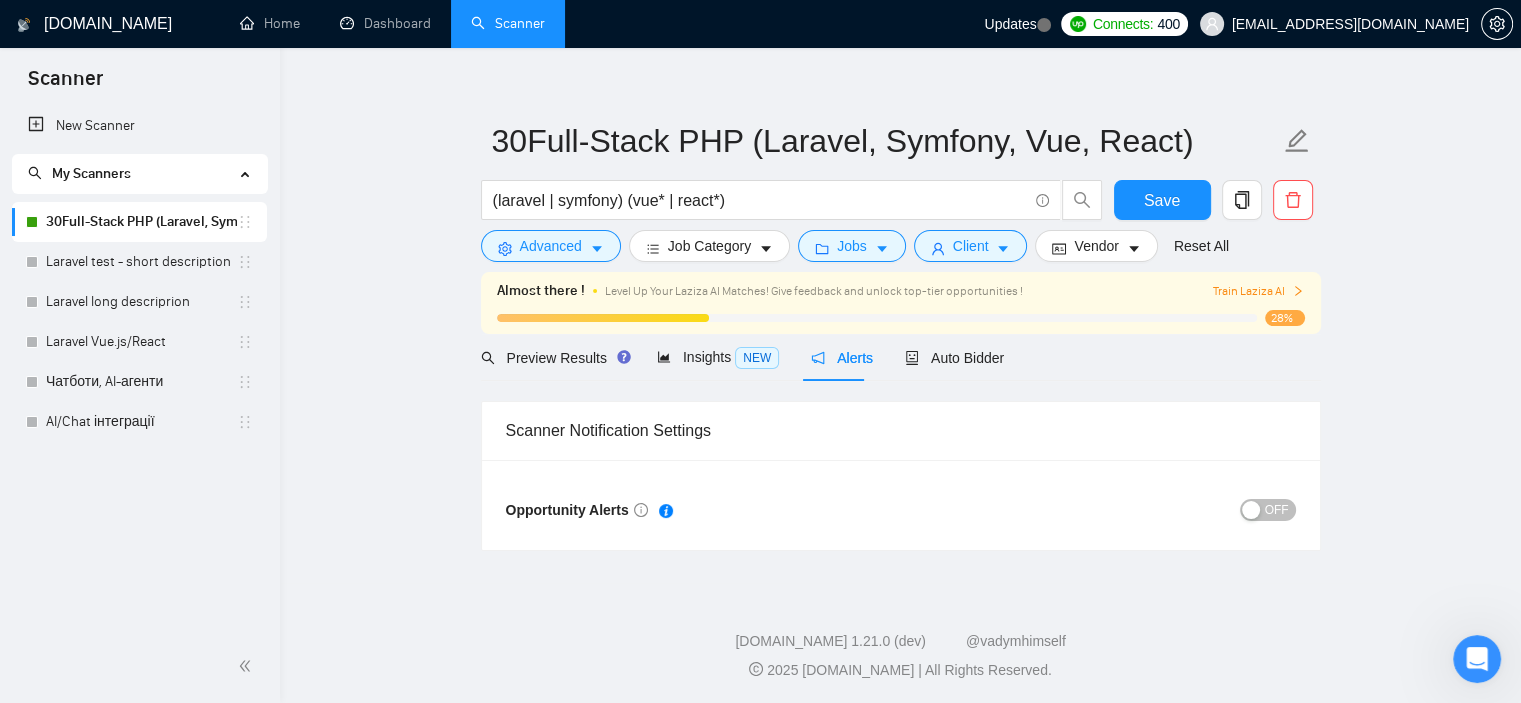 click on "OFF" at bounding box center [1268, 510] 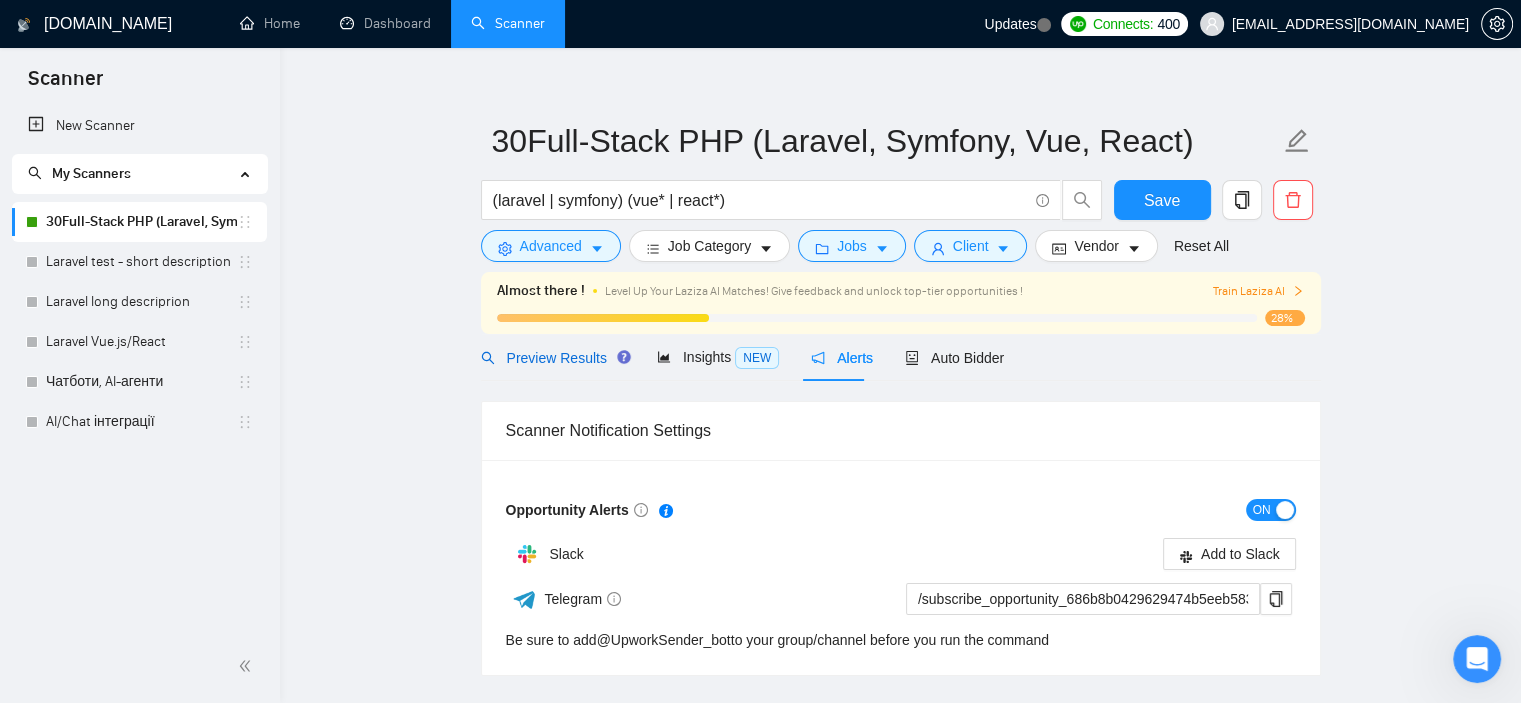 click on "Preview Results" at bounding box center [553, 358] 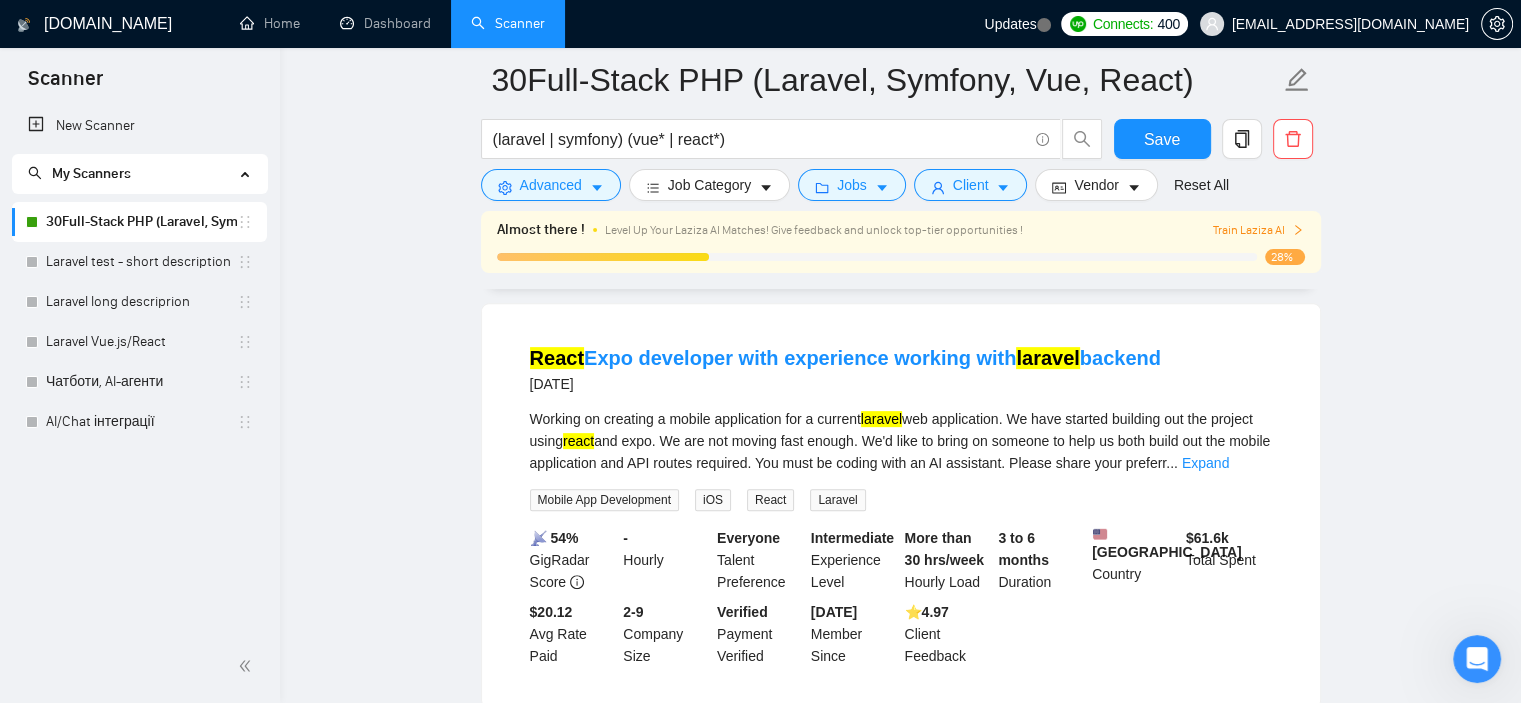 scroll, scrollTop: 672, scrollLeft: 0, axis: vertical 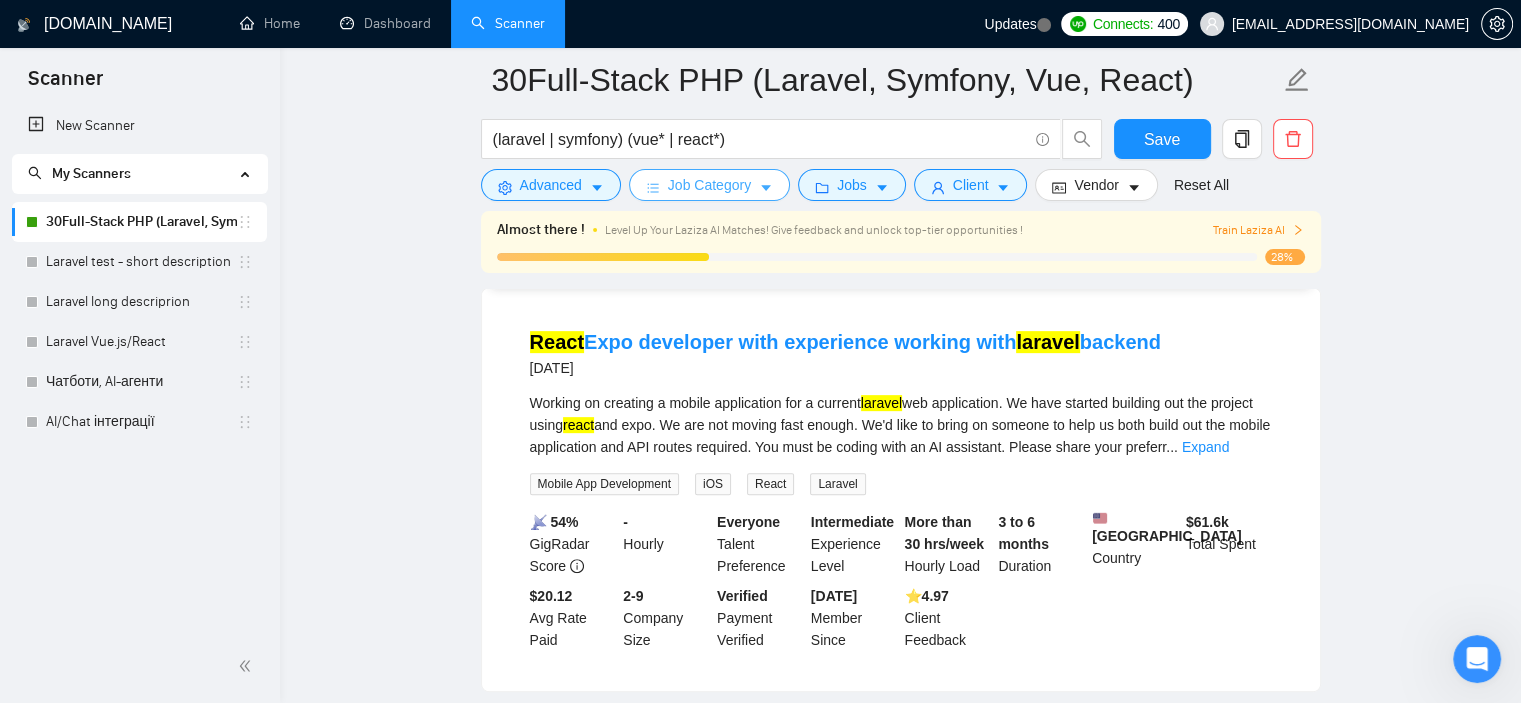 click on "Job Category" at bounding box center [709, 185] 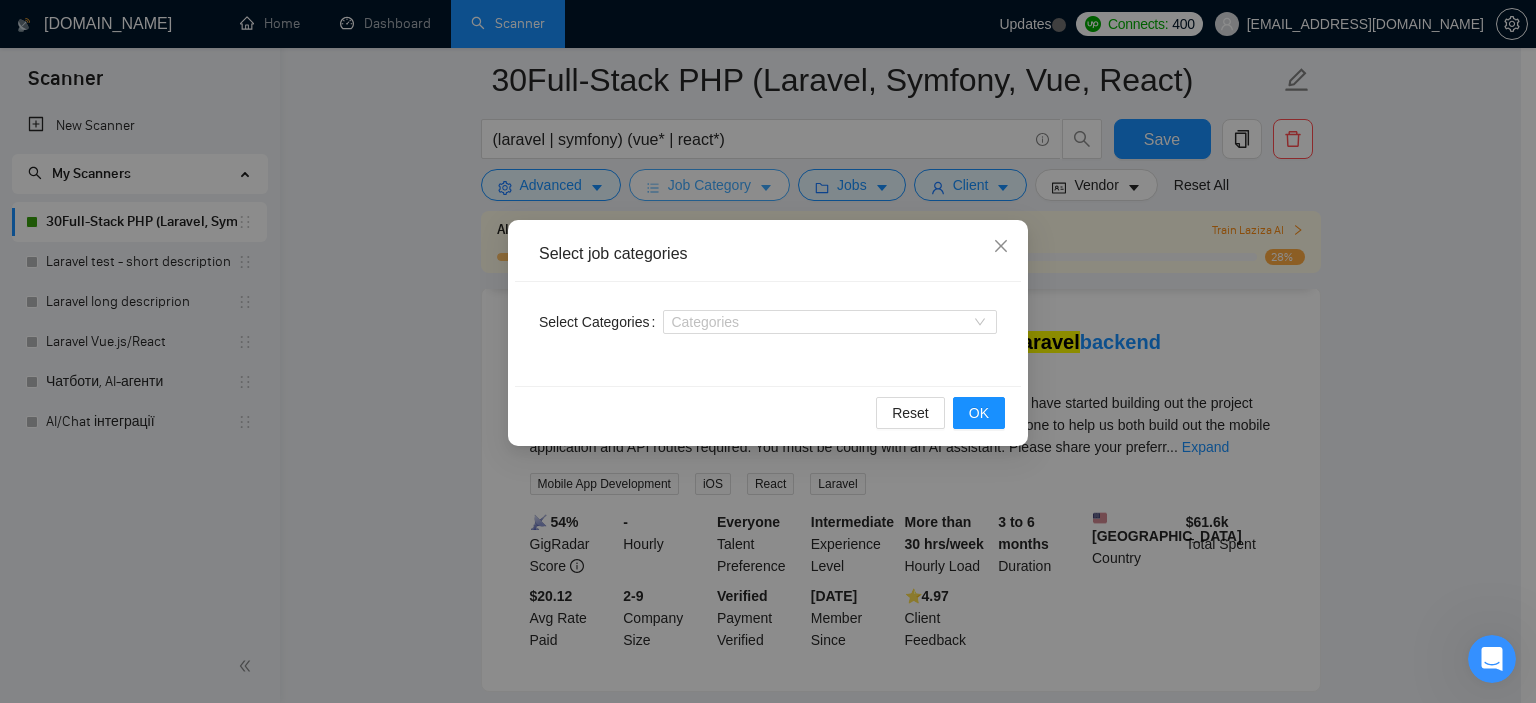 click on "Select job categories Select Categories   Categories Reset OK" at bounding box center (768, 351) 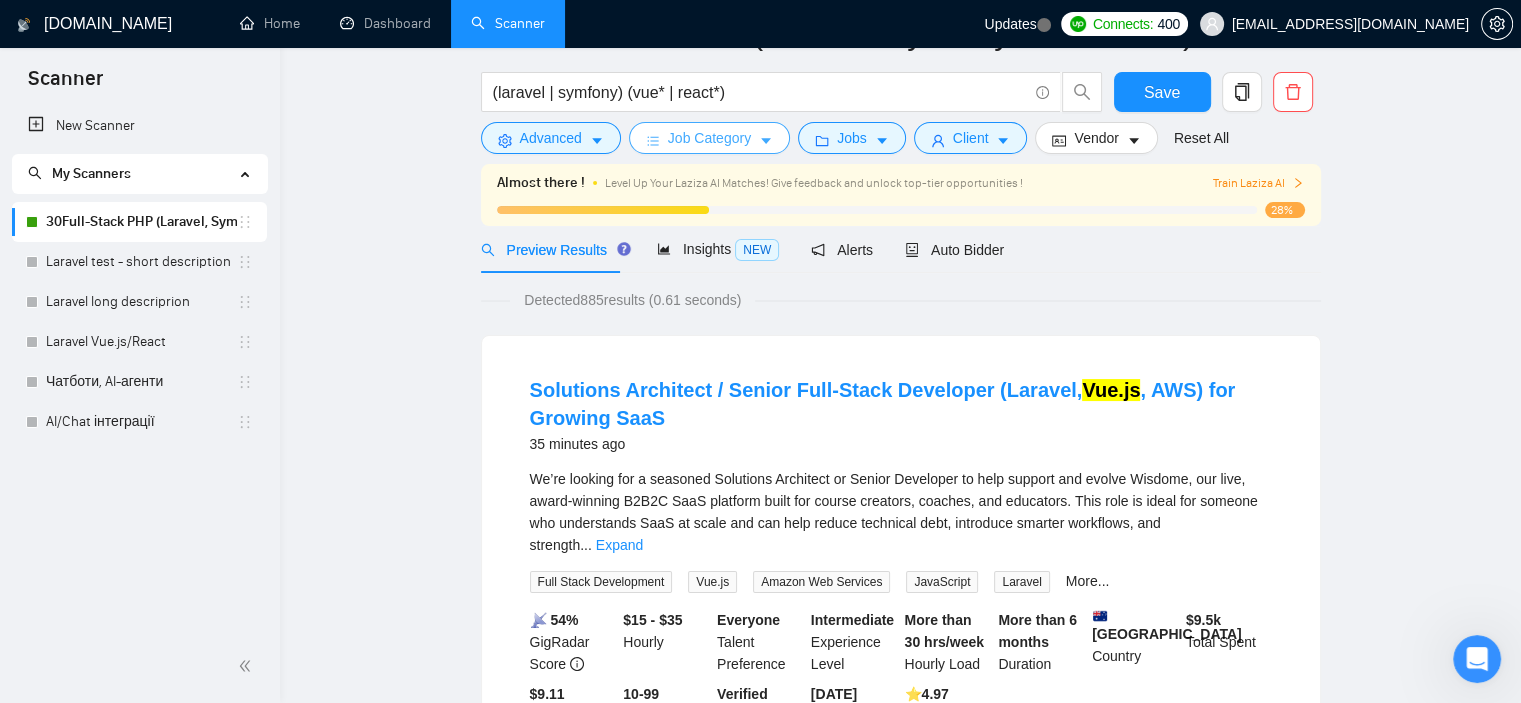scroll, scrollTop: 0, scrollLeft: 0, axis: both 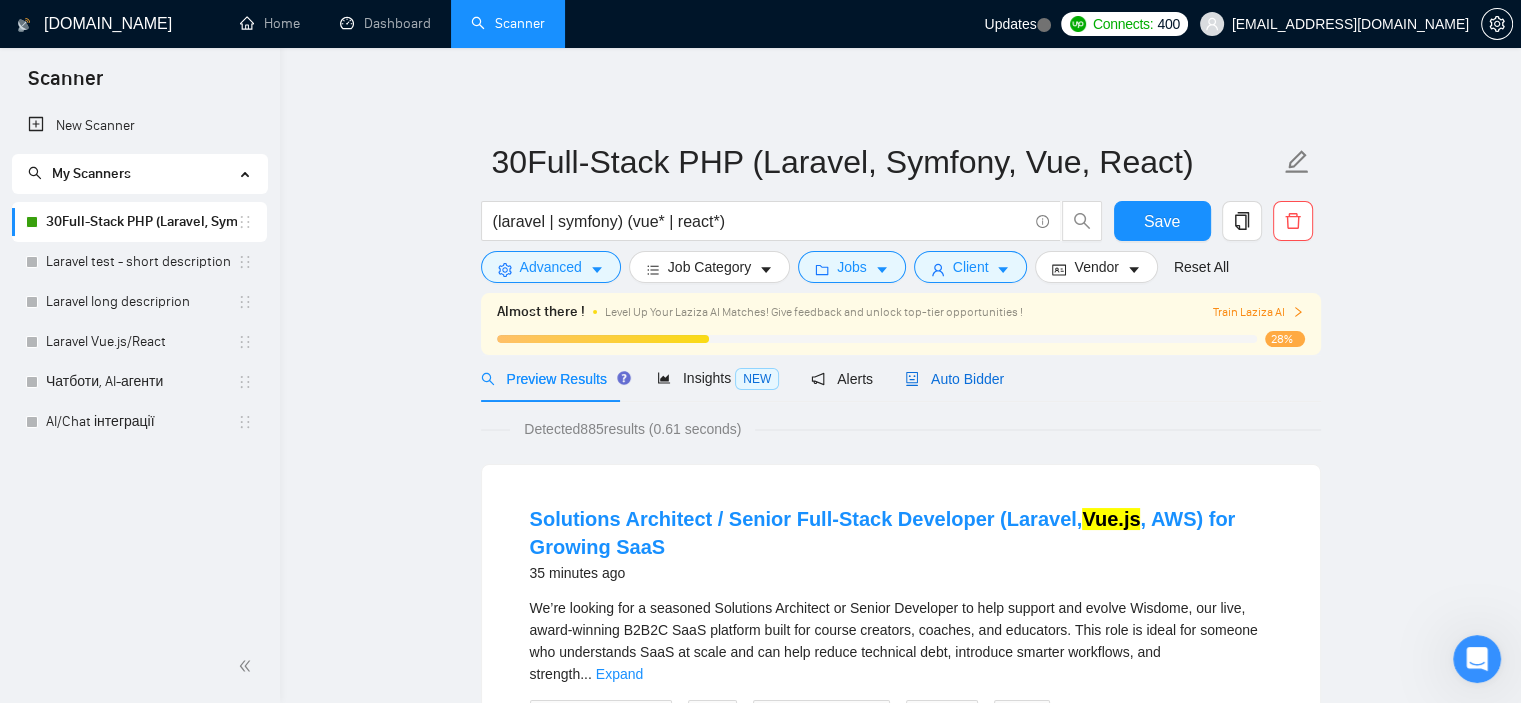 click on "Auto Bidder" at bounding box center (954, 379) 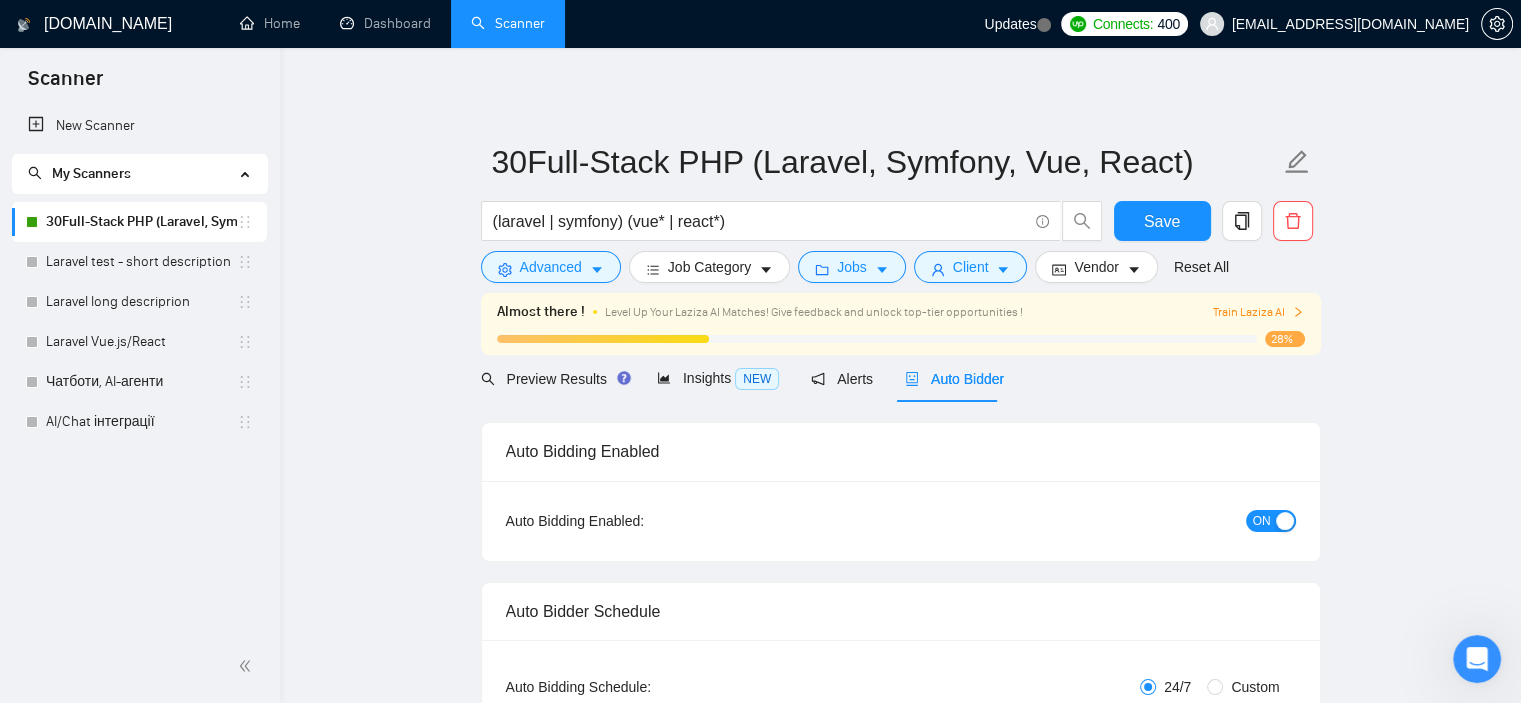 type 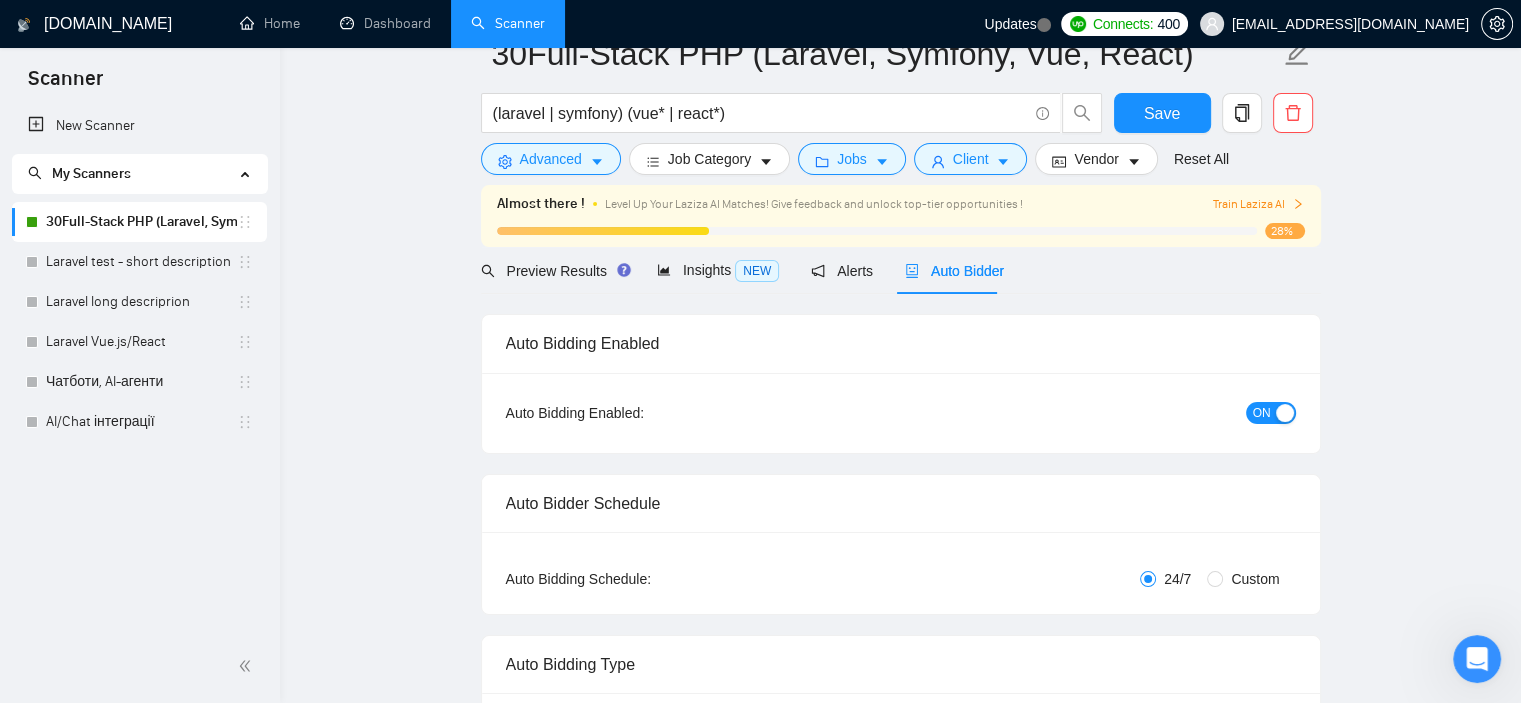 scroll, scrollTop: 0, scrollLeft: 0, axis: both 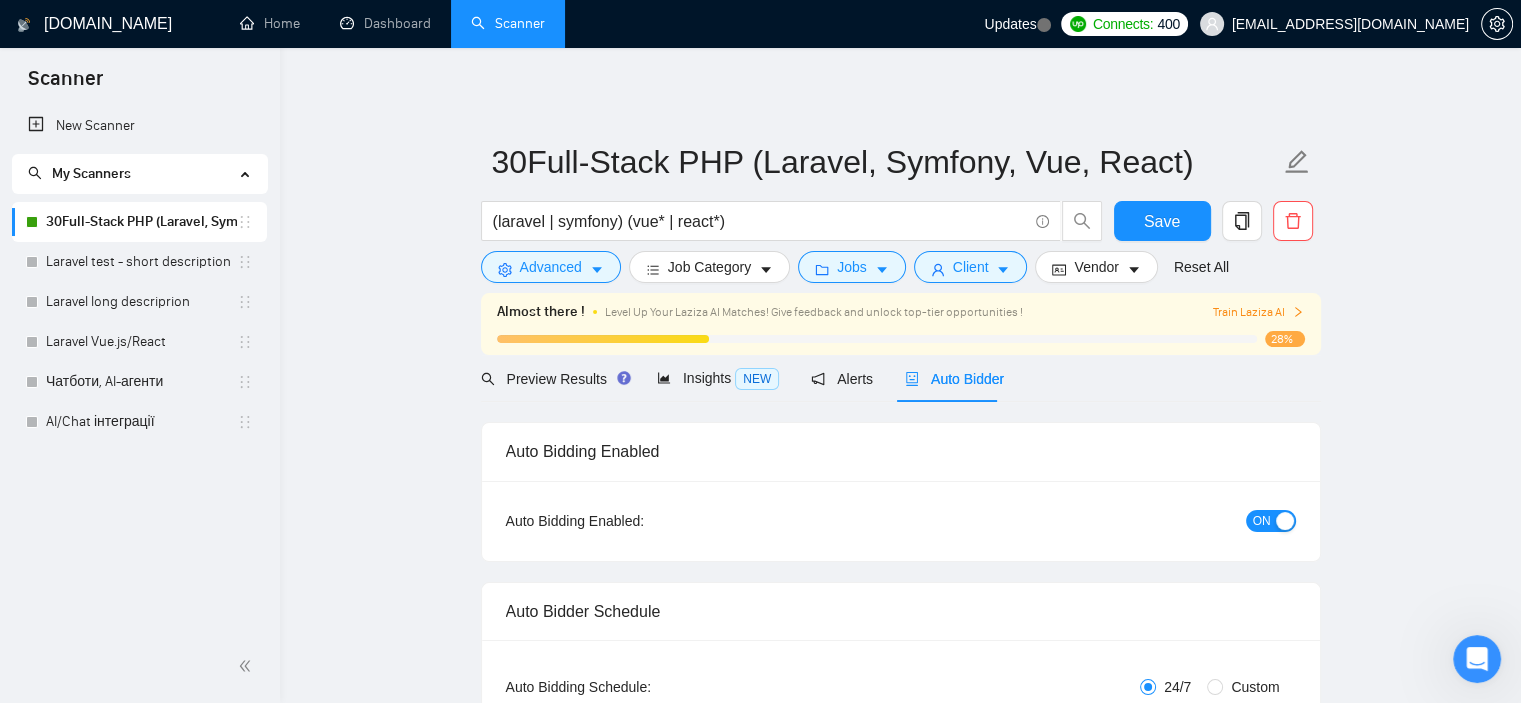 click on "Preview Results Insights NEW Alerts Auto Bidder" at bounding box center (901, 378) 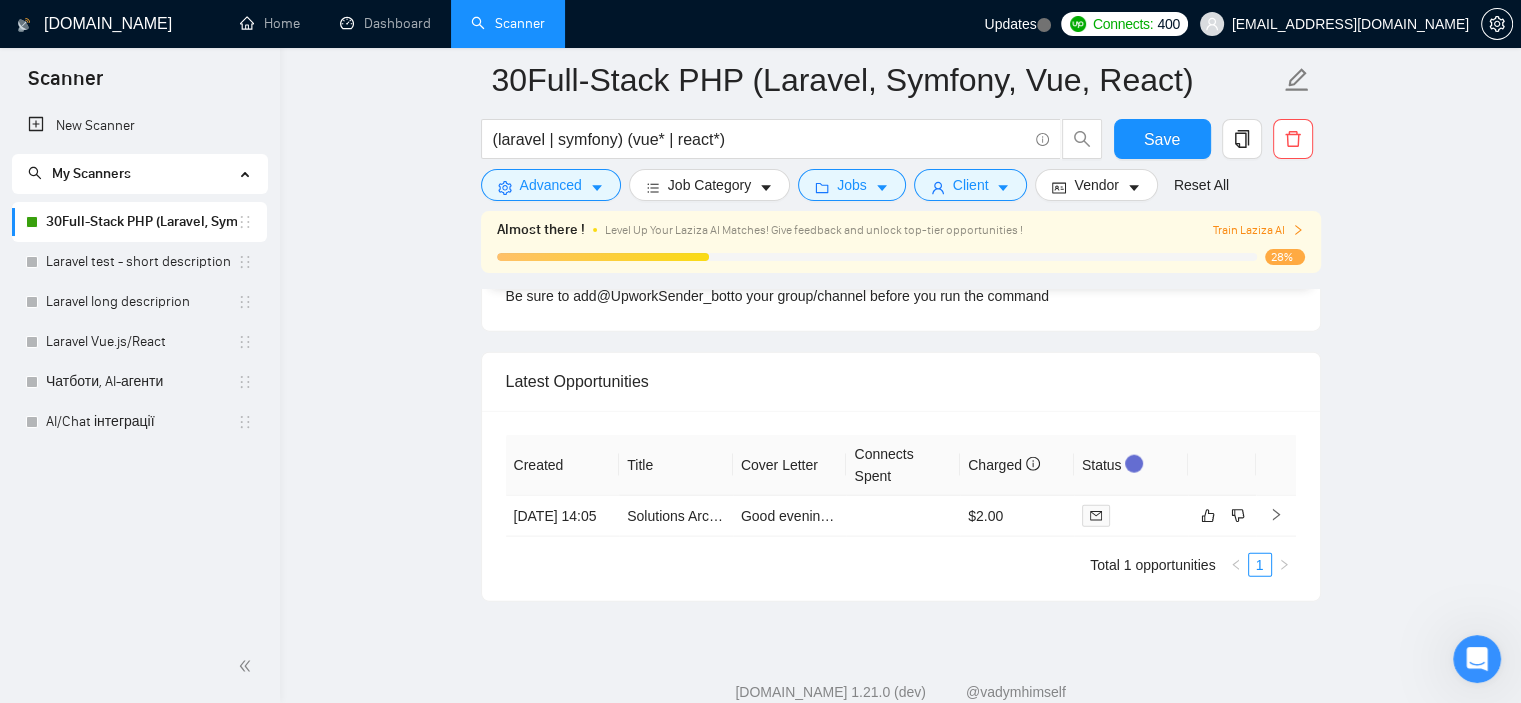scroll, scrollTop: 4669, scrollLeft: 0, axis: vertical 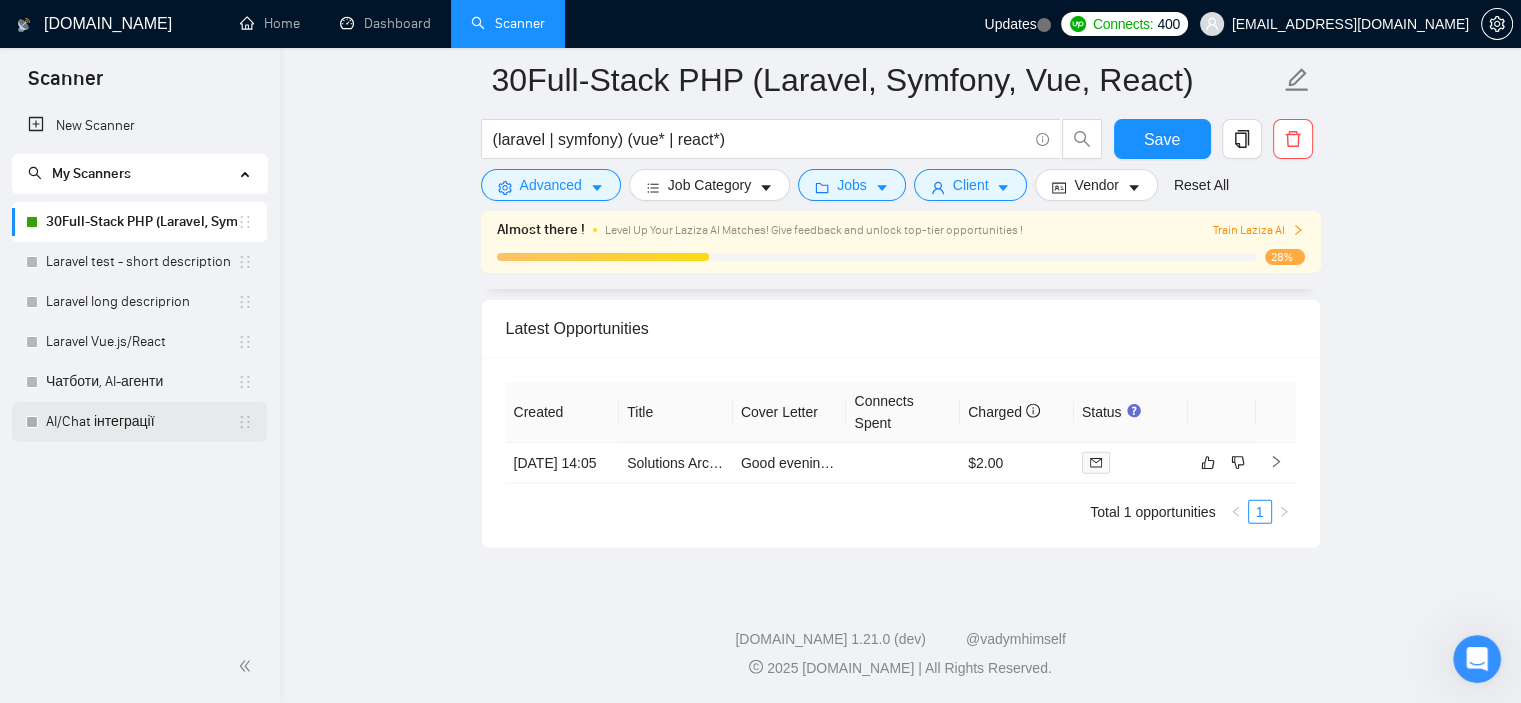 click on "AI/Chat інтеграції" at bounding box center [141, 422] 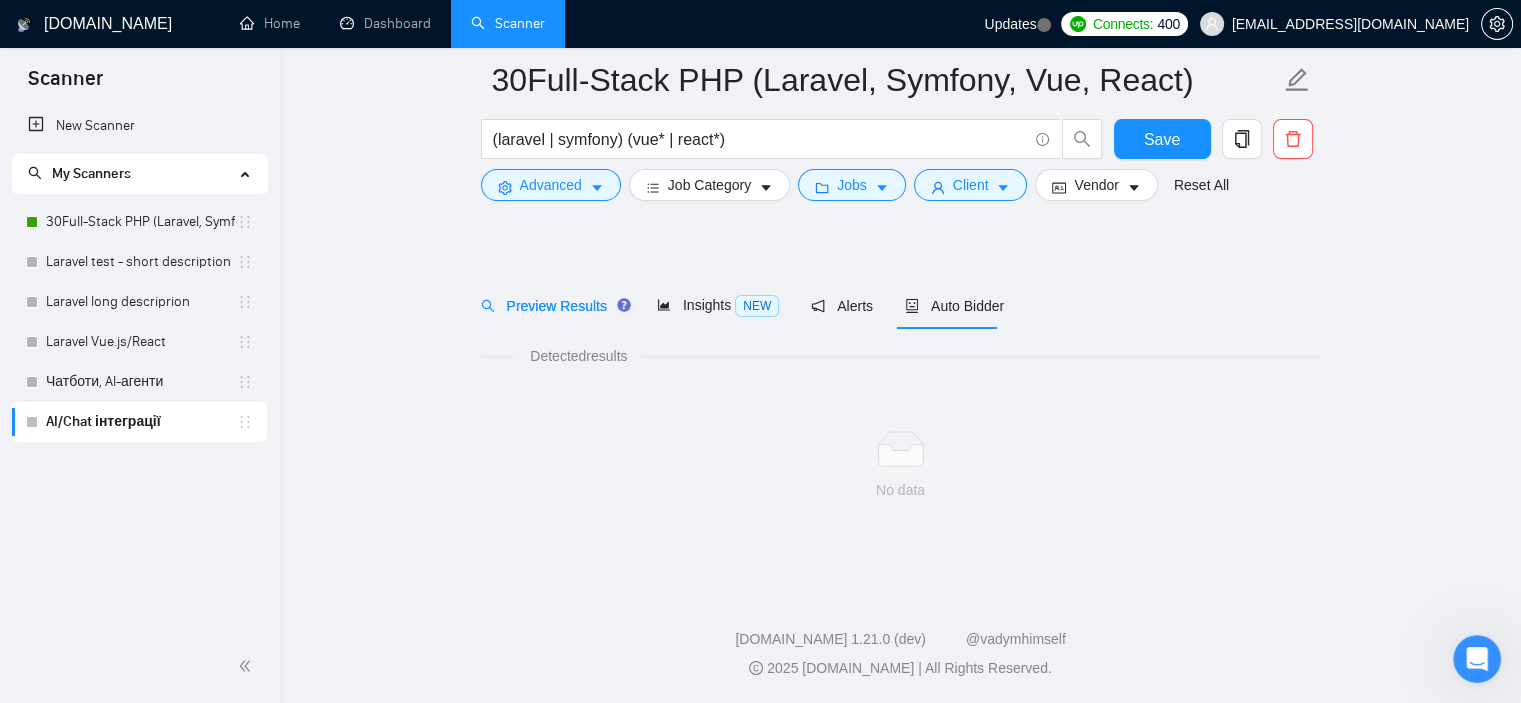 scroll, scrollTop: 1215, scrollLeft: 0, axis: vertical 